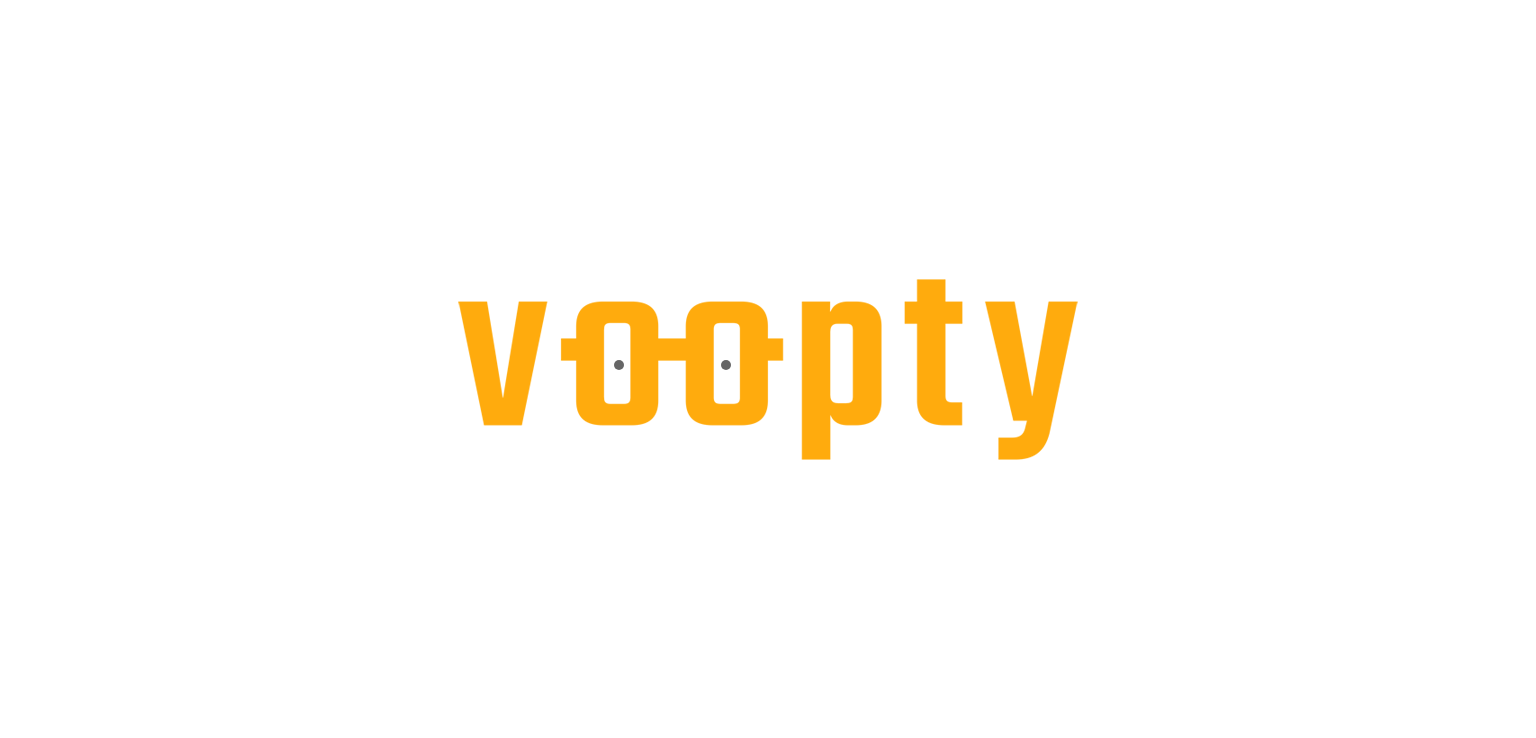 scroll, scrollTop: 0, scrollLeft: 0, axis: both 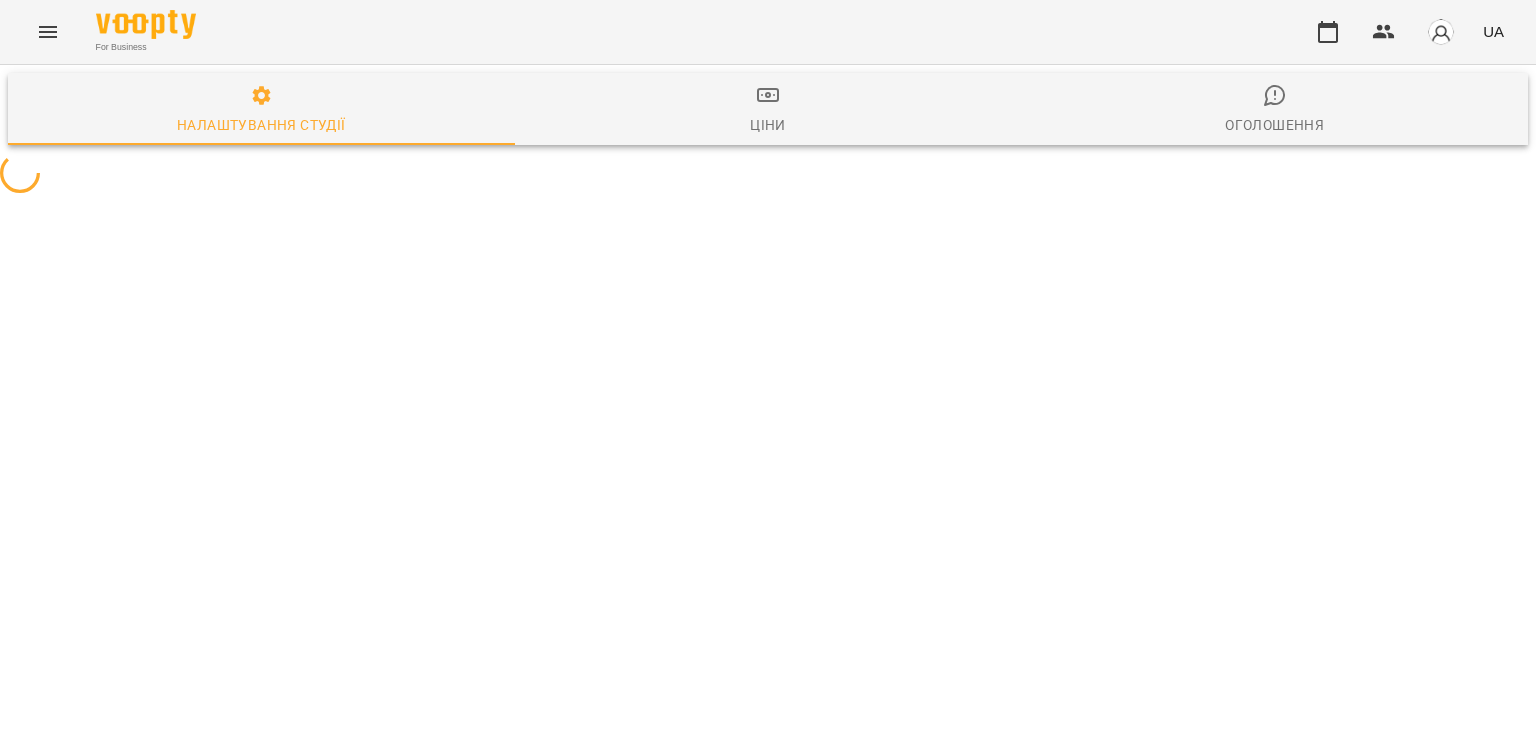 select on "**" 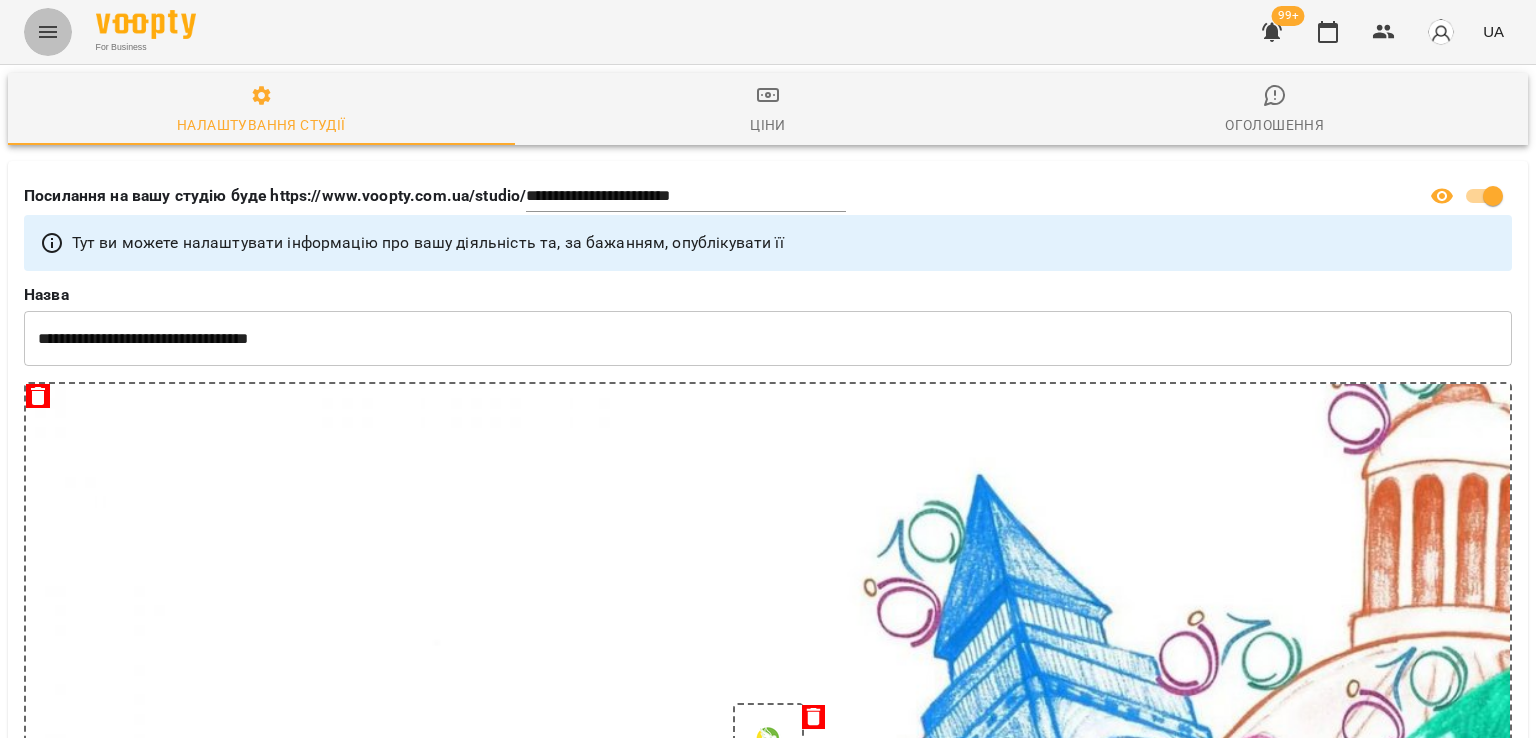 click 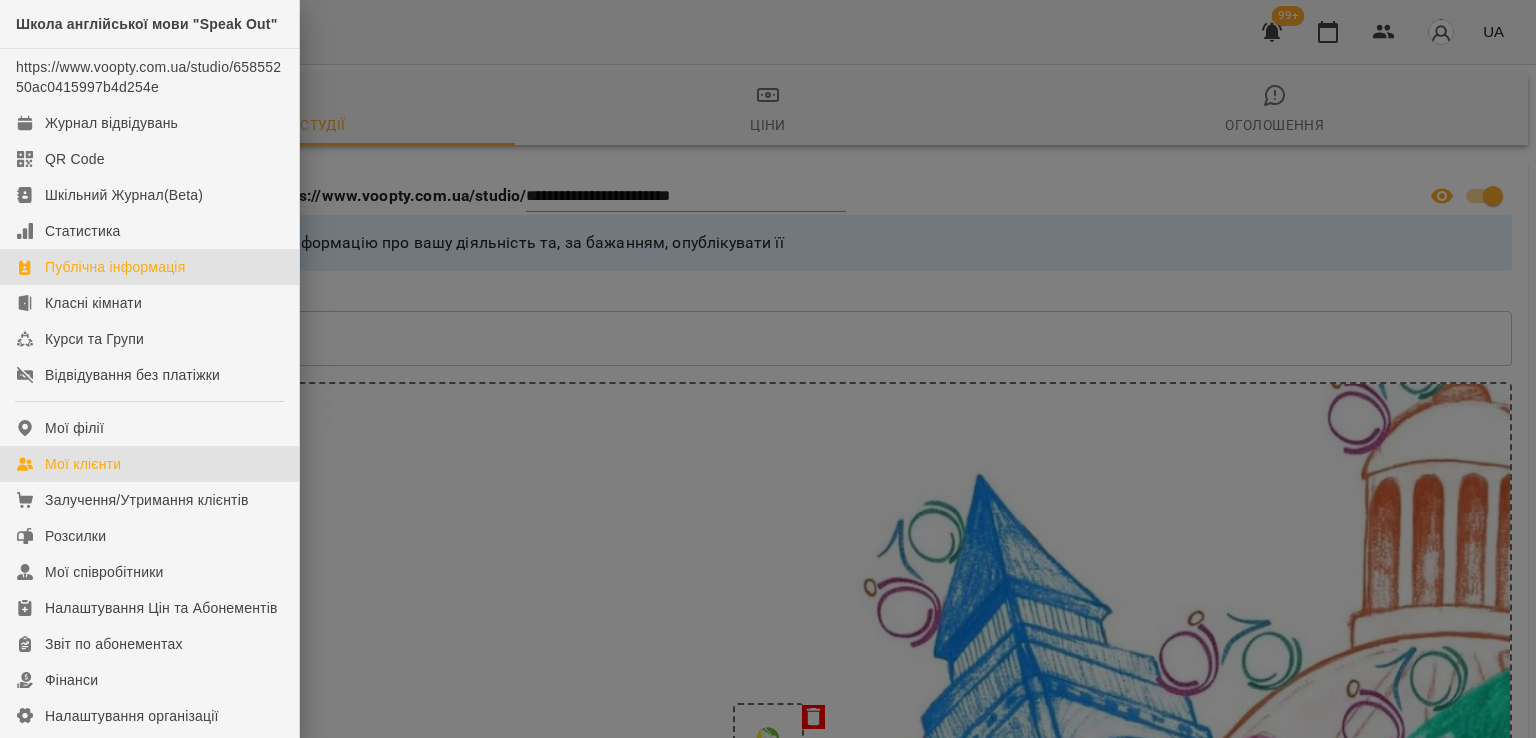 click on "Мої клієнти" at bounding box center (149, 464) 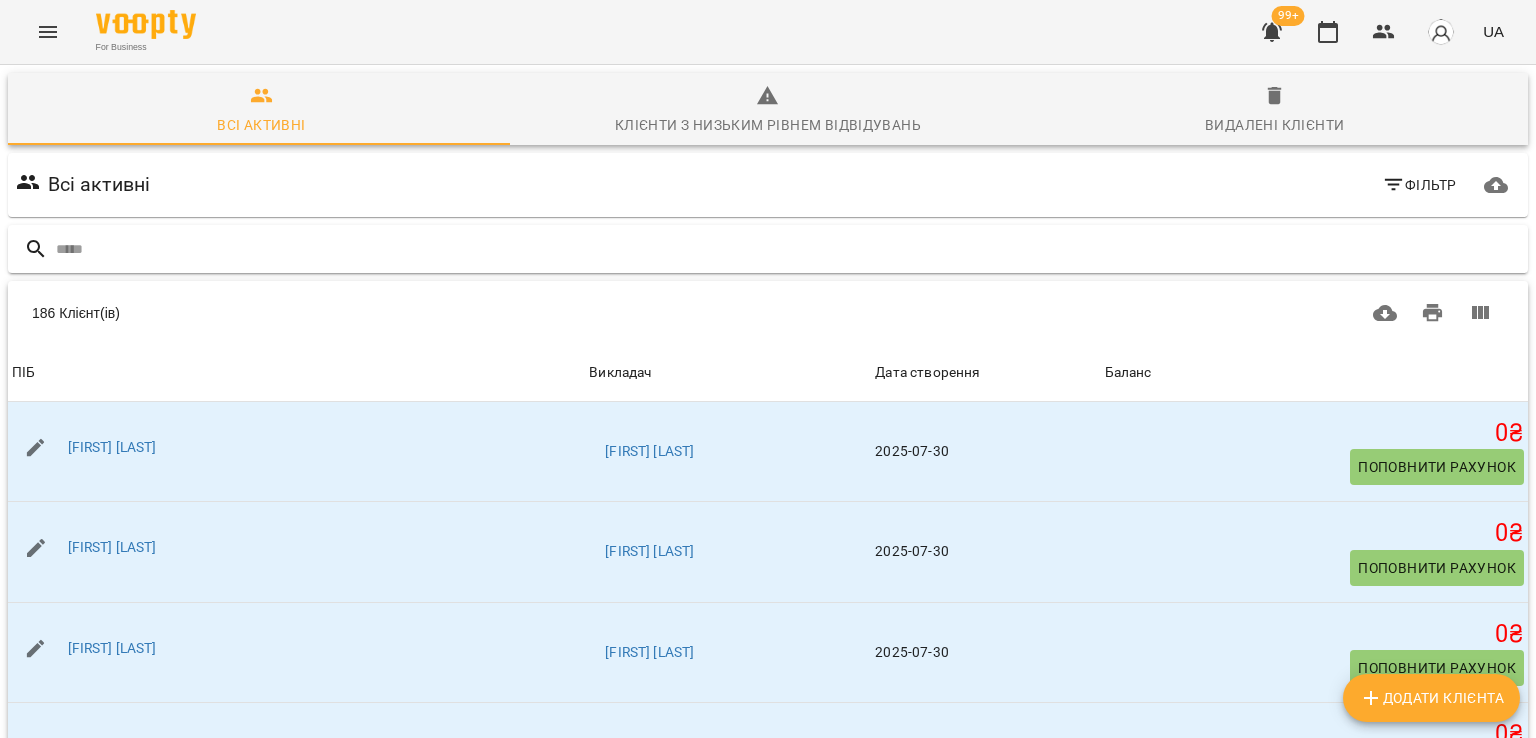 click at bounding box center [788, 249] 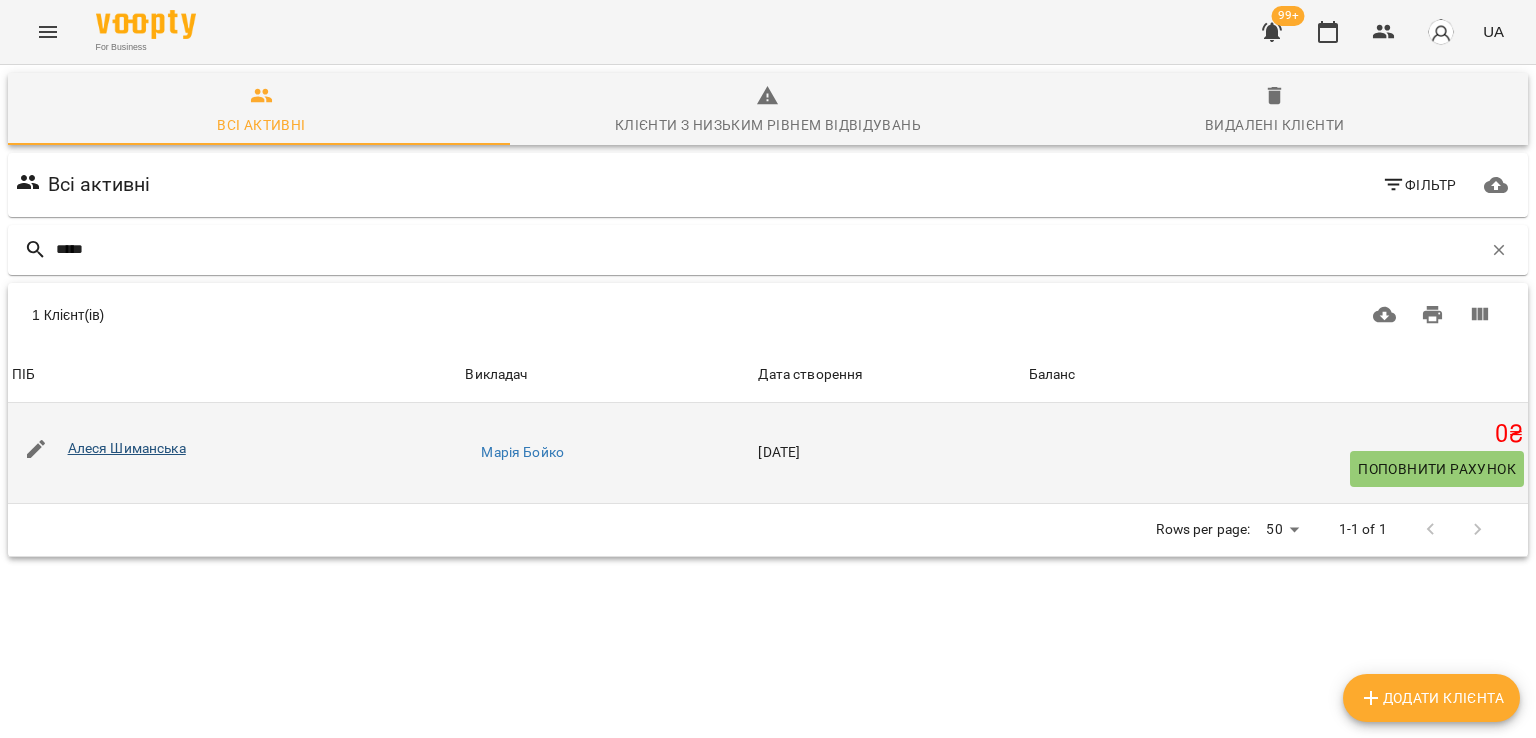 type on "*****" 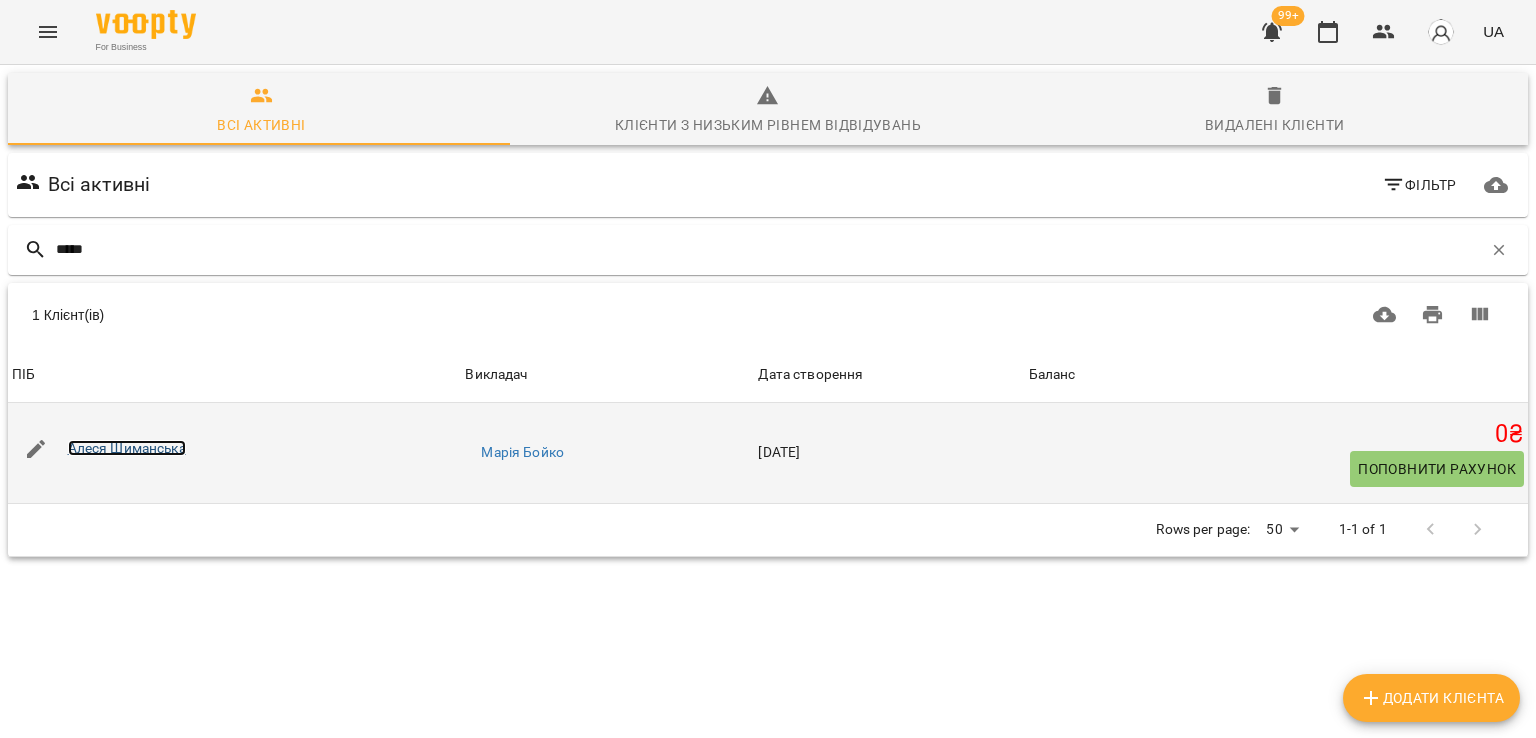 click on "Алеся Шиманська" at bounding box center (127, 448) 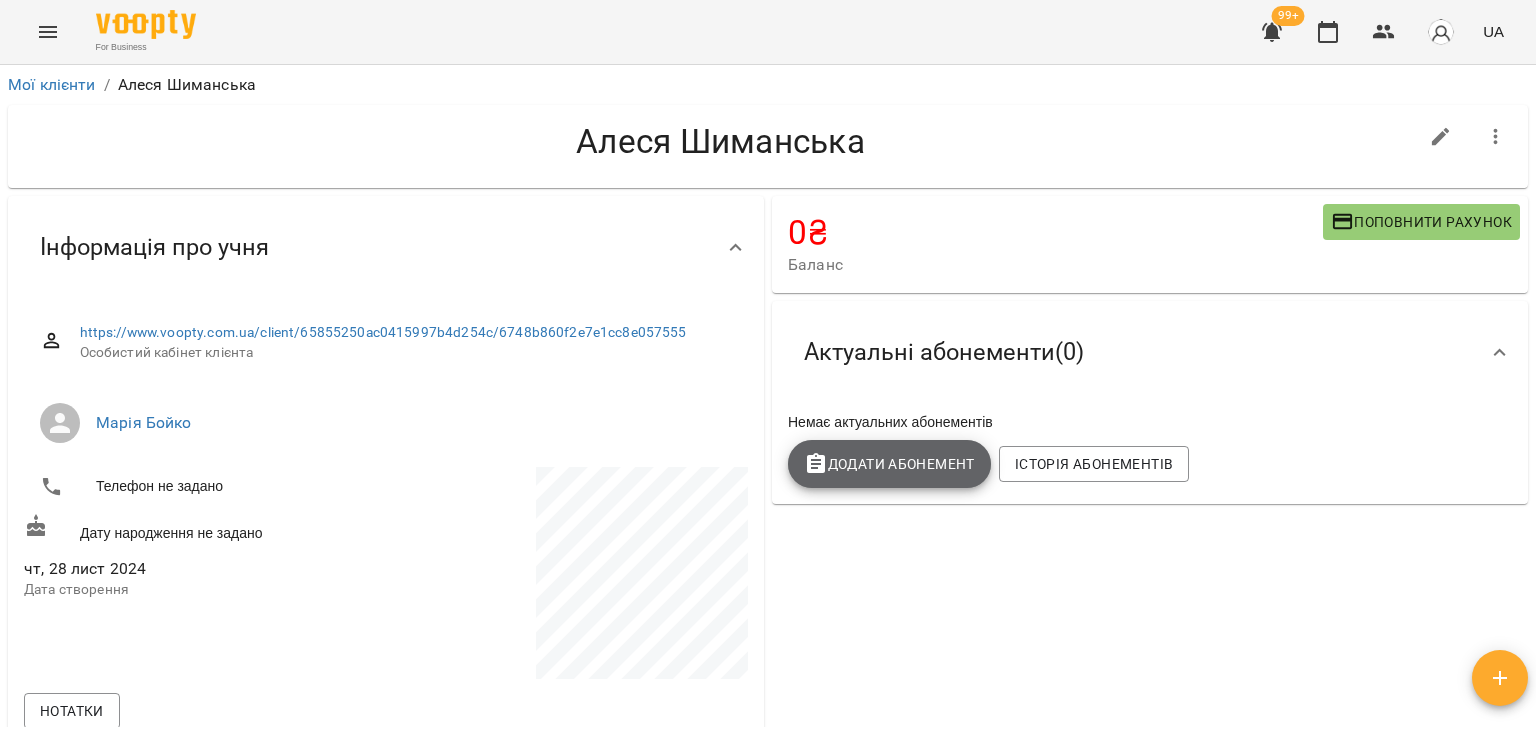 click on "Додати Абонемент" at bounding box center (889, 464) 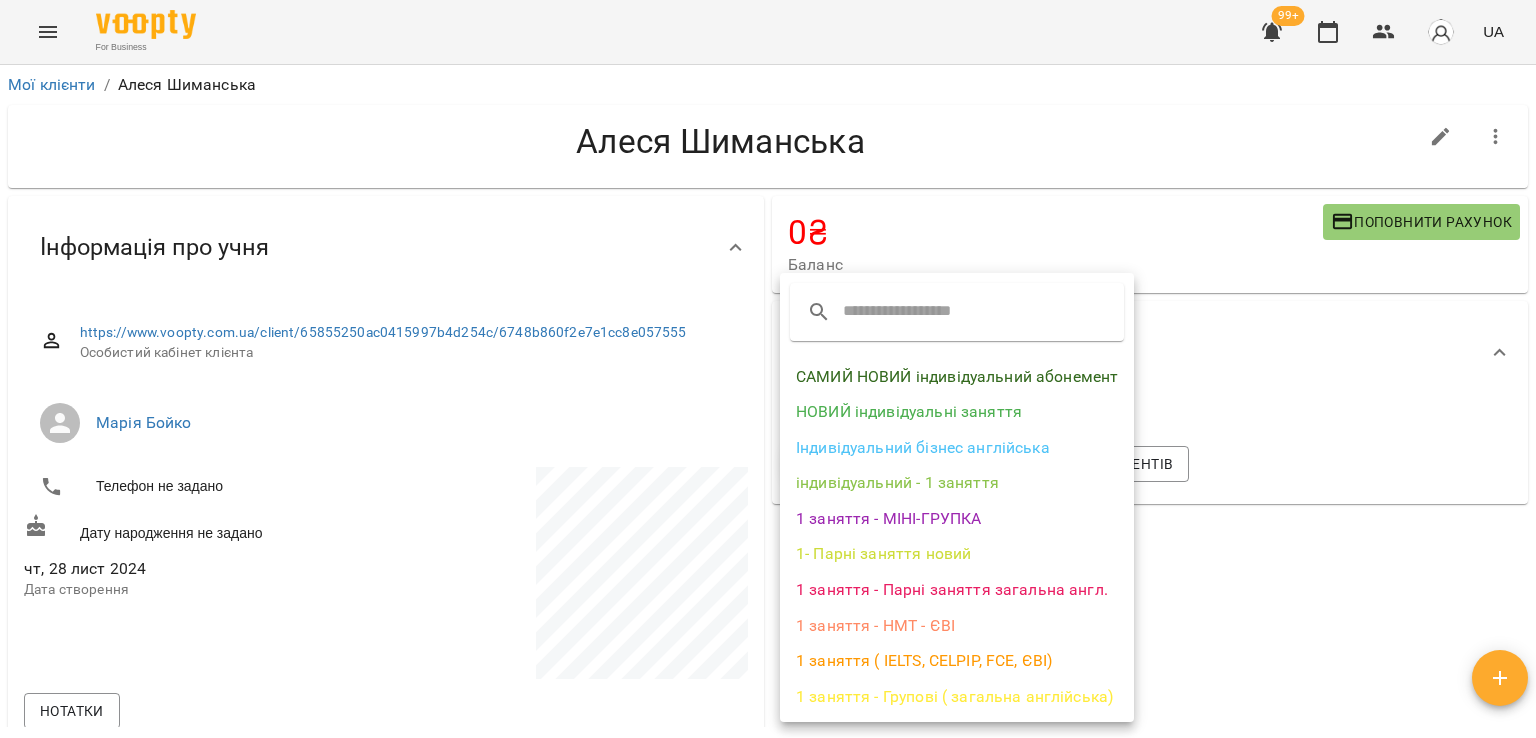 click on "НОВИЙ індивідуальні заняття" at bounding box center [957, 412] 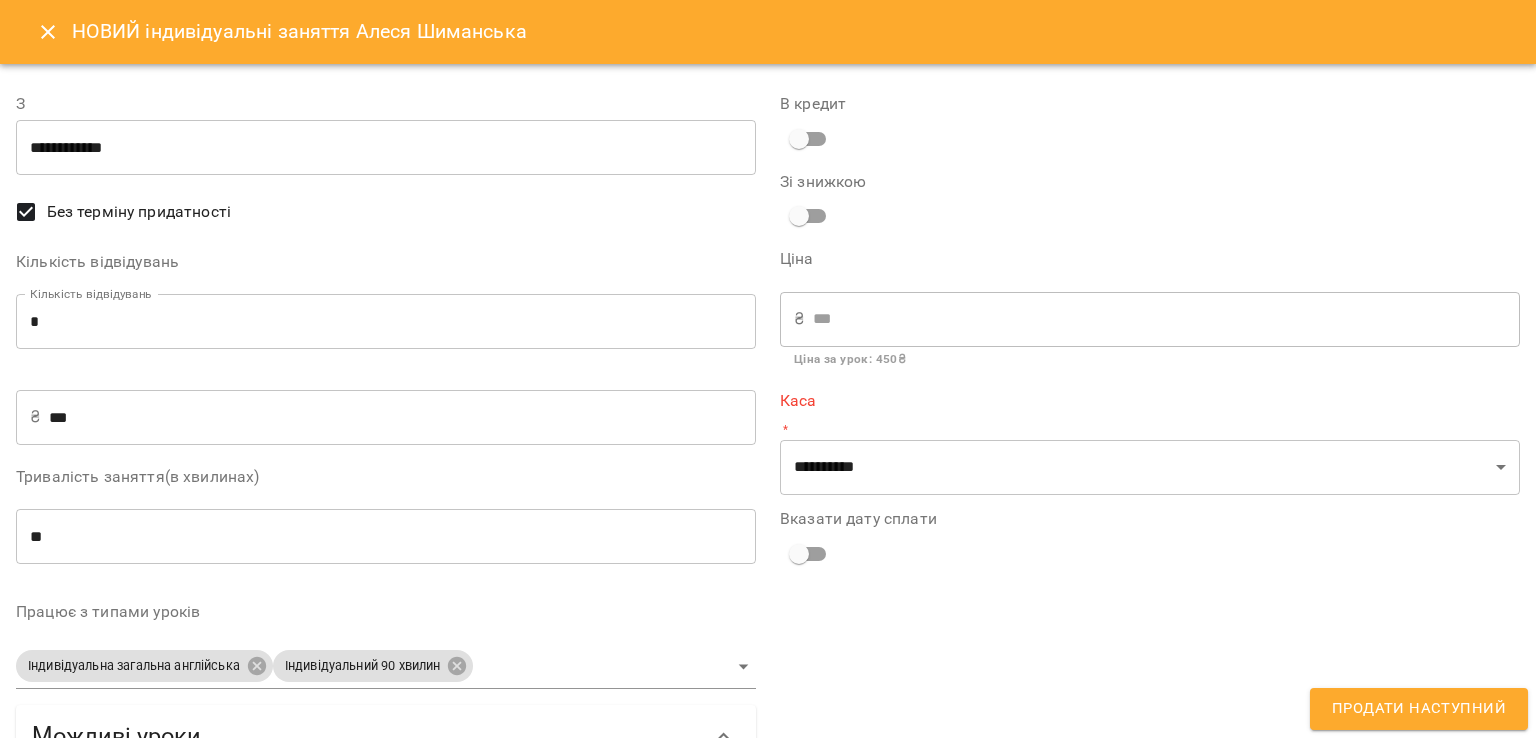 click on "*" at bounding box center (386, 322) 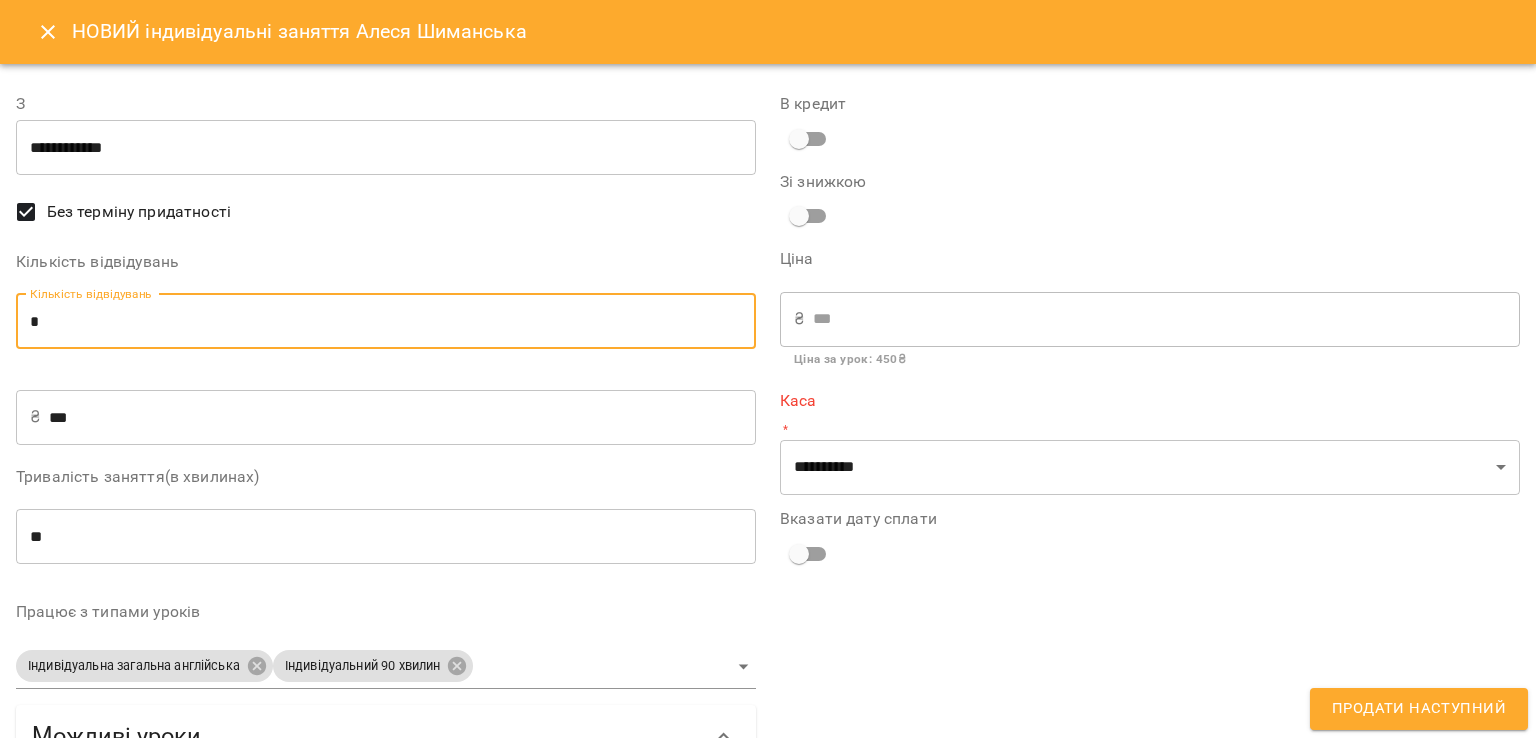 click on "*" at bounding box center (386, 322) 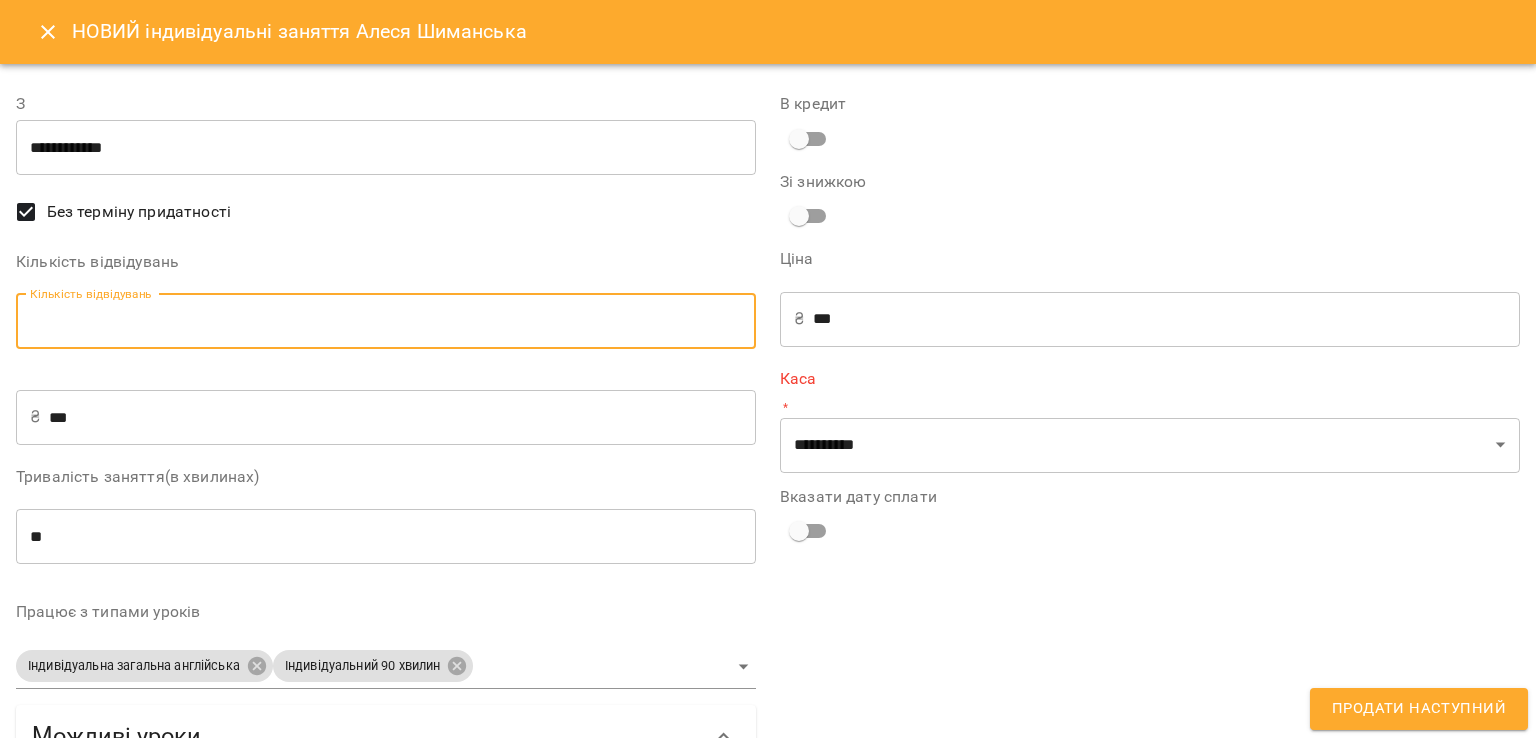 type on "*" 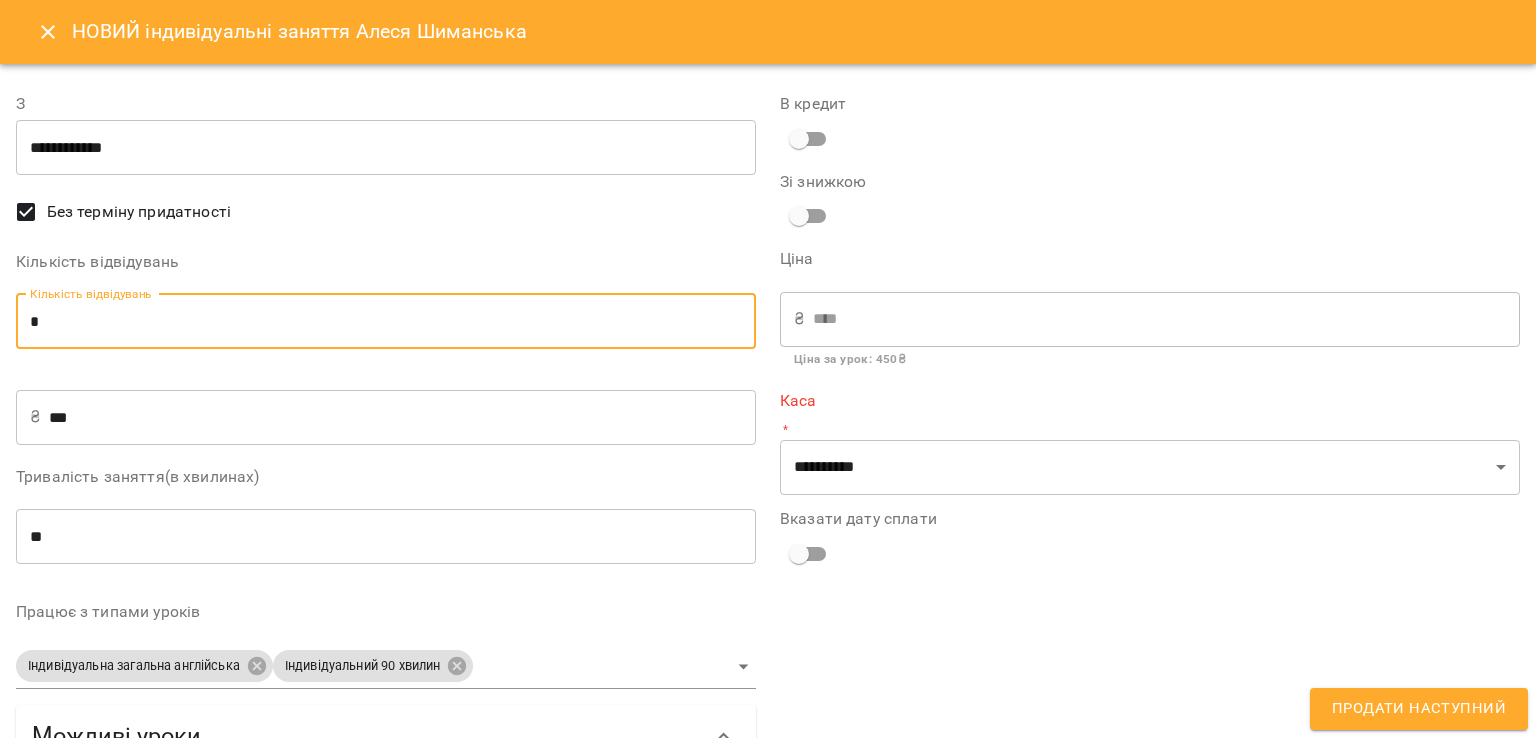 type on "*" 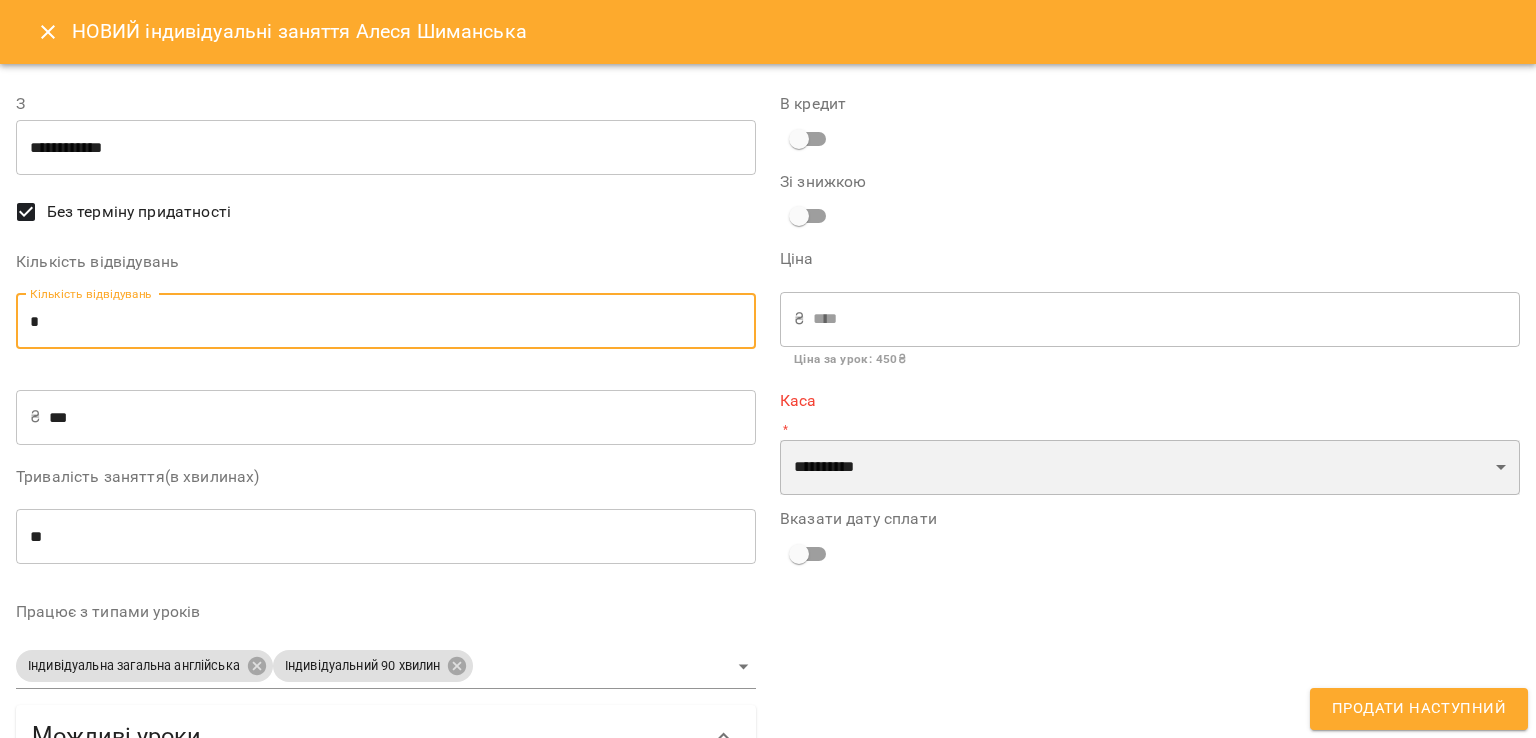 click on "**********" at bounding box center [1150, 468] 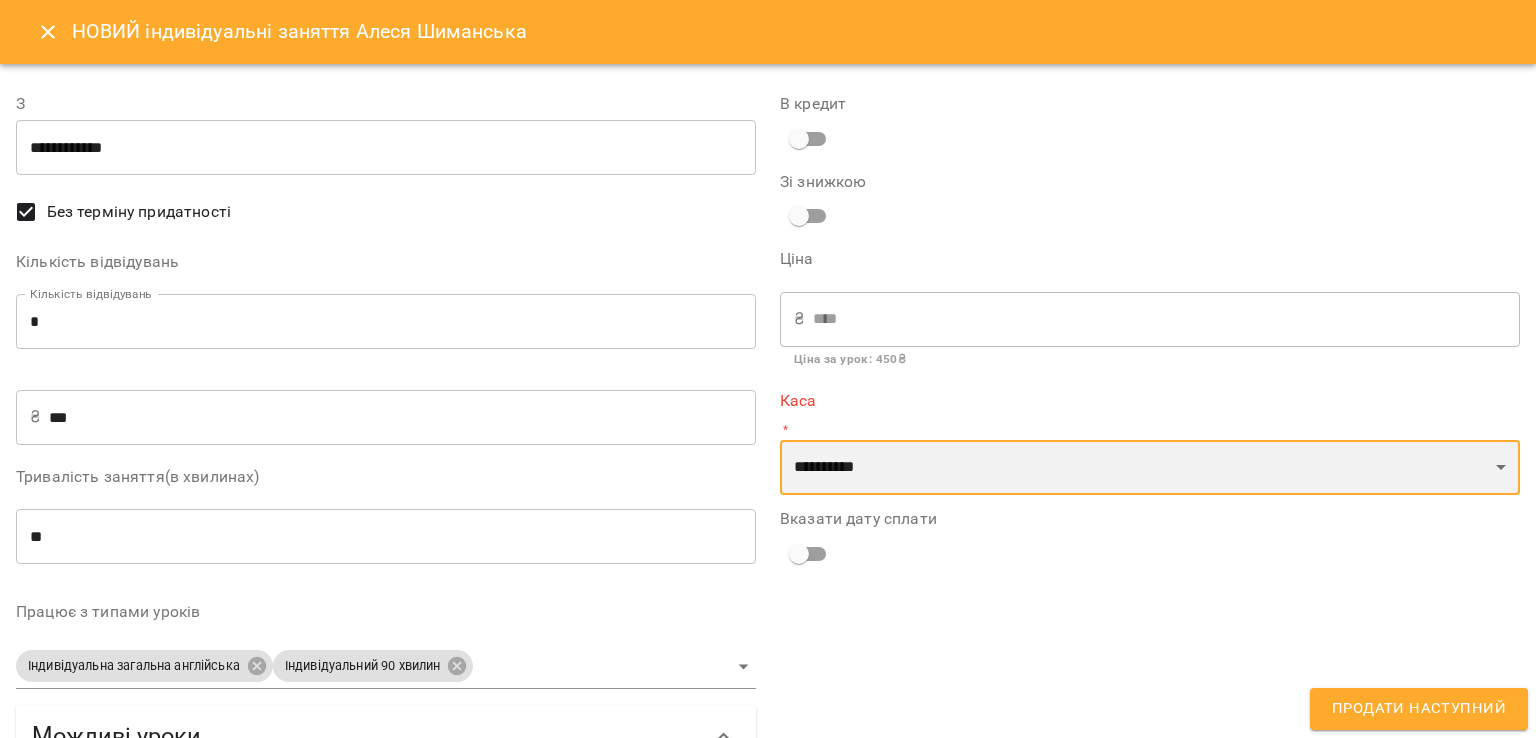 select on "****" 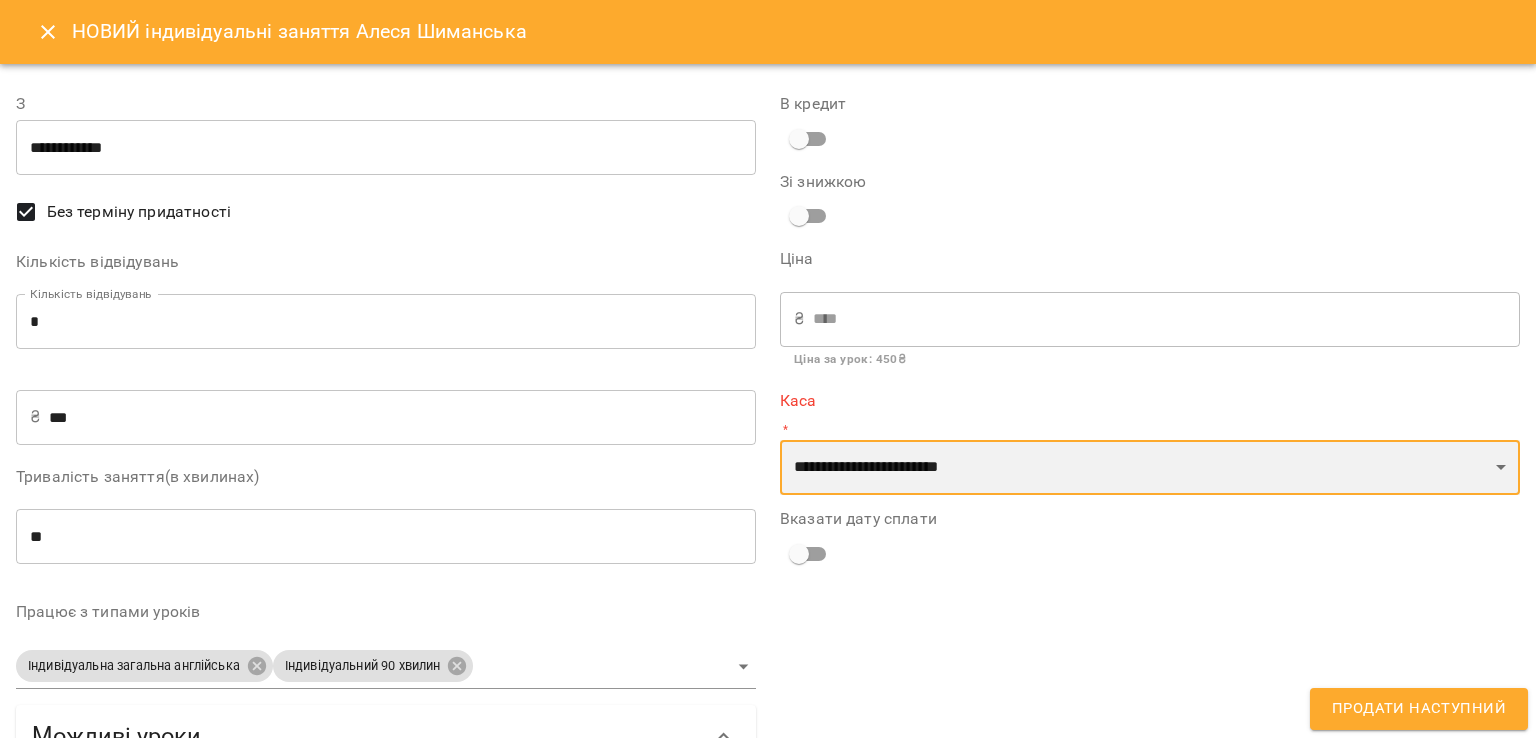 click on "**********" at bounding box center [1150, 468] 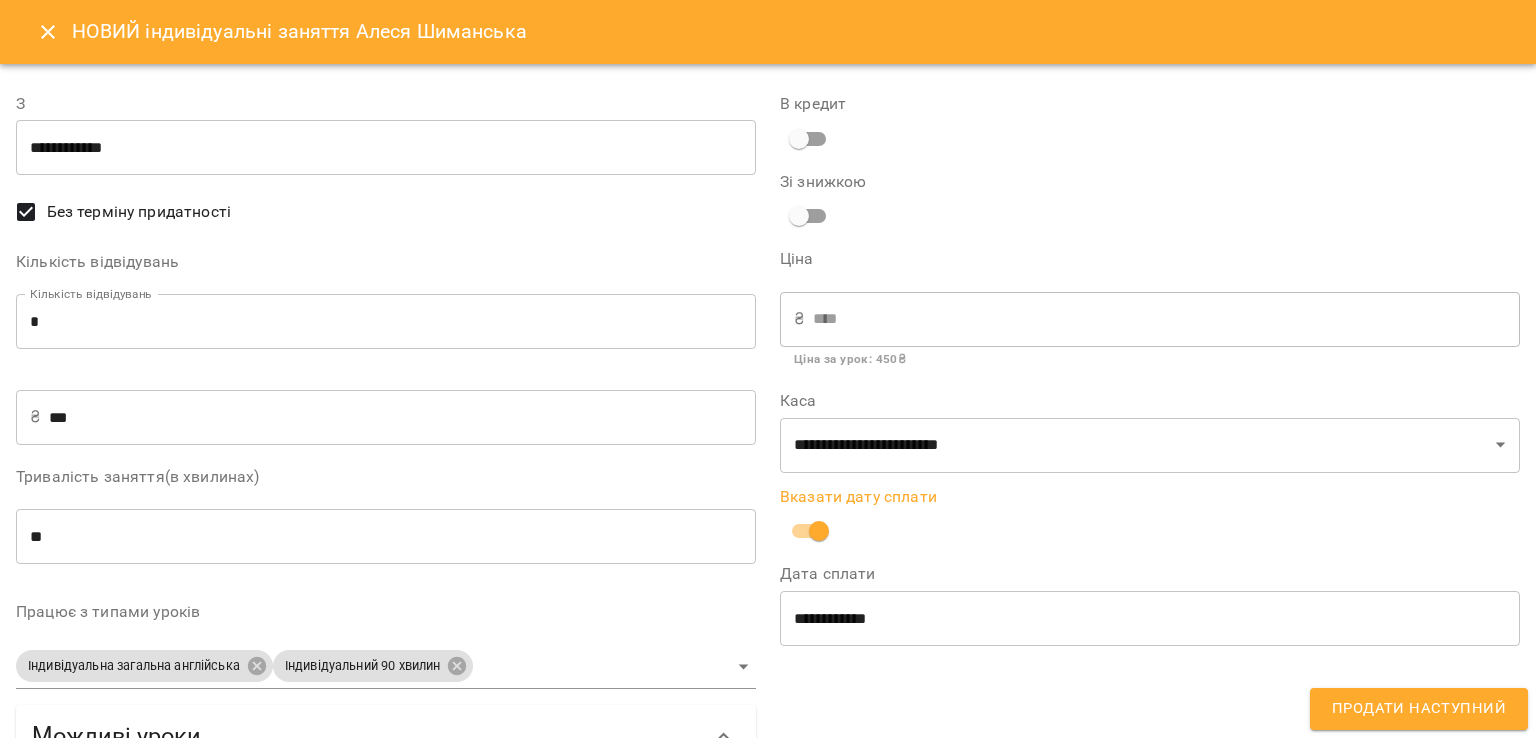 click on "Продати наступний" at bounding box center [1419, 709] 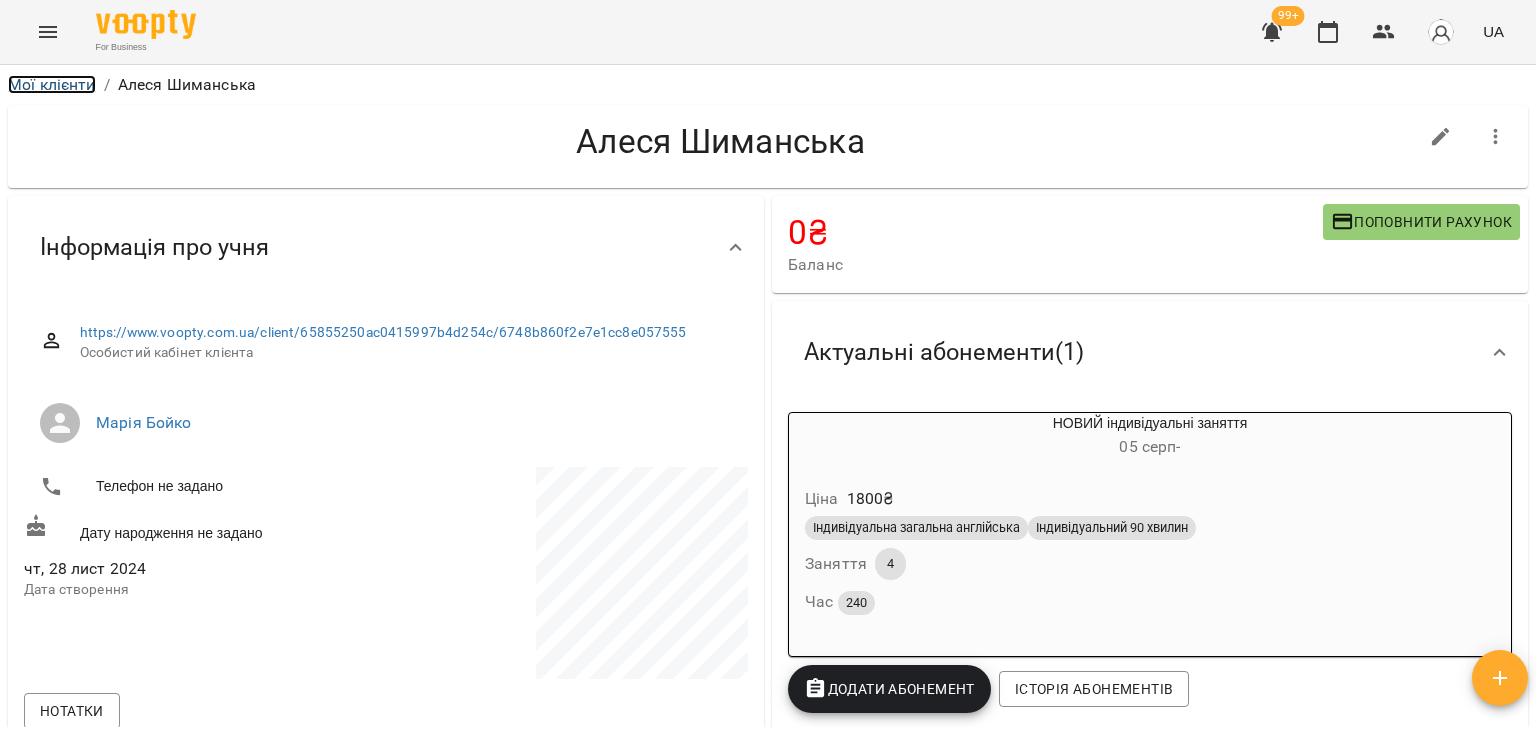 click on "Мої клієнти" at bounding box center [52, 84] 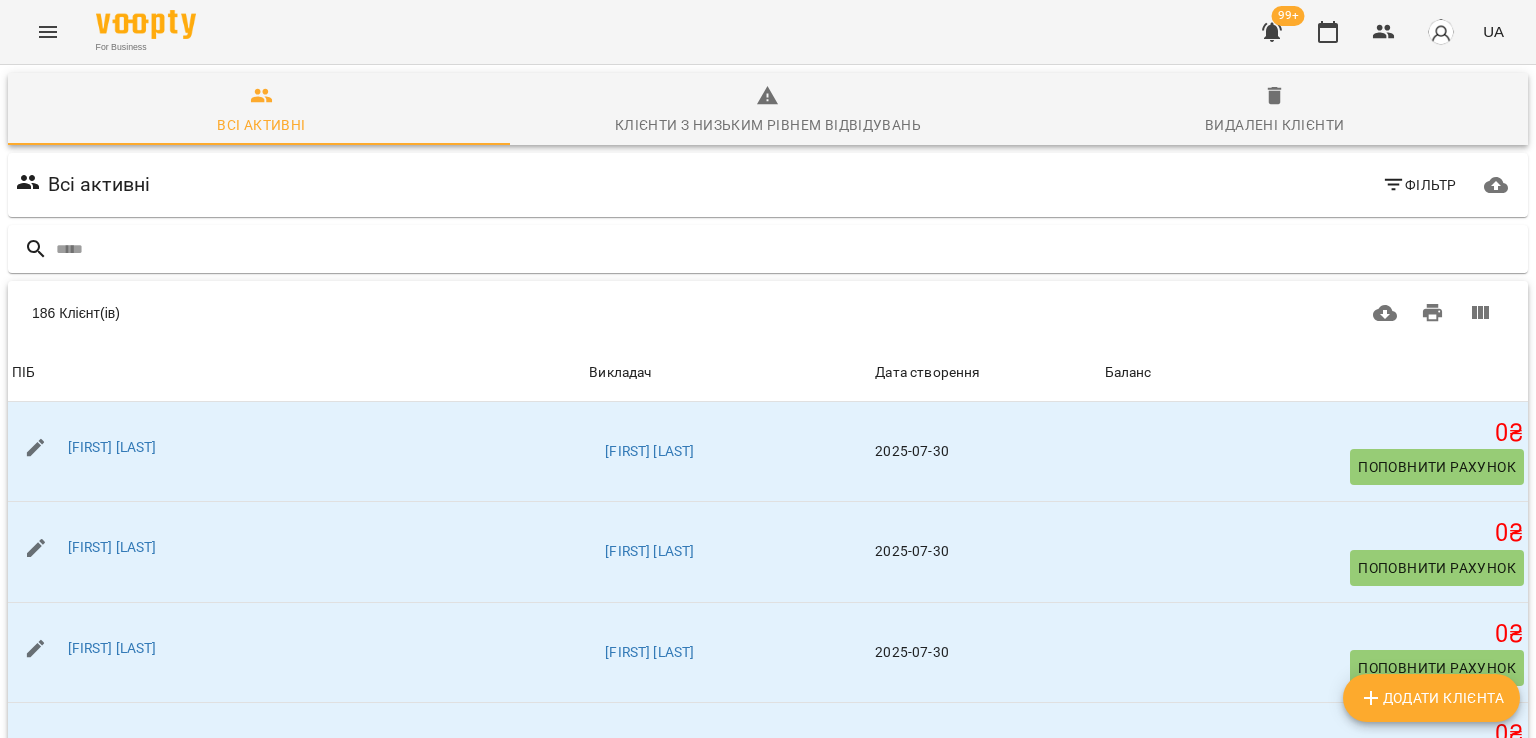 click at bounding box center (1272, 32) 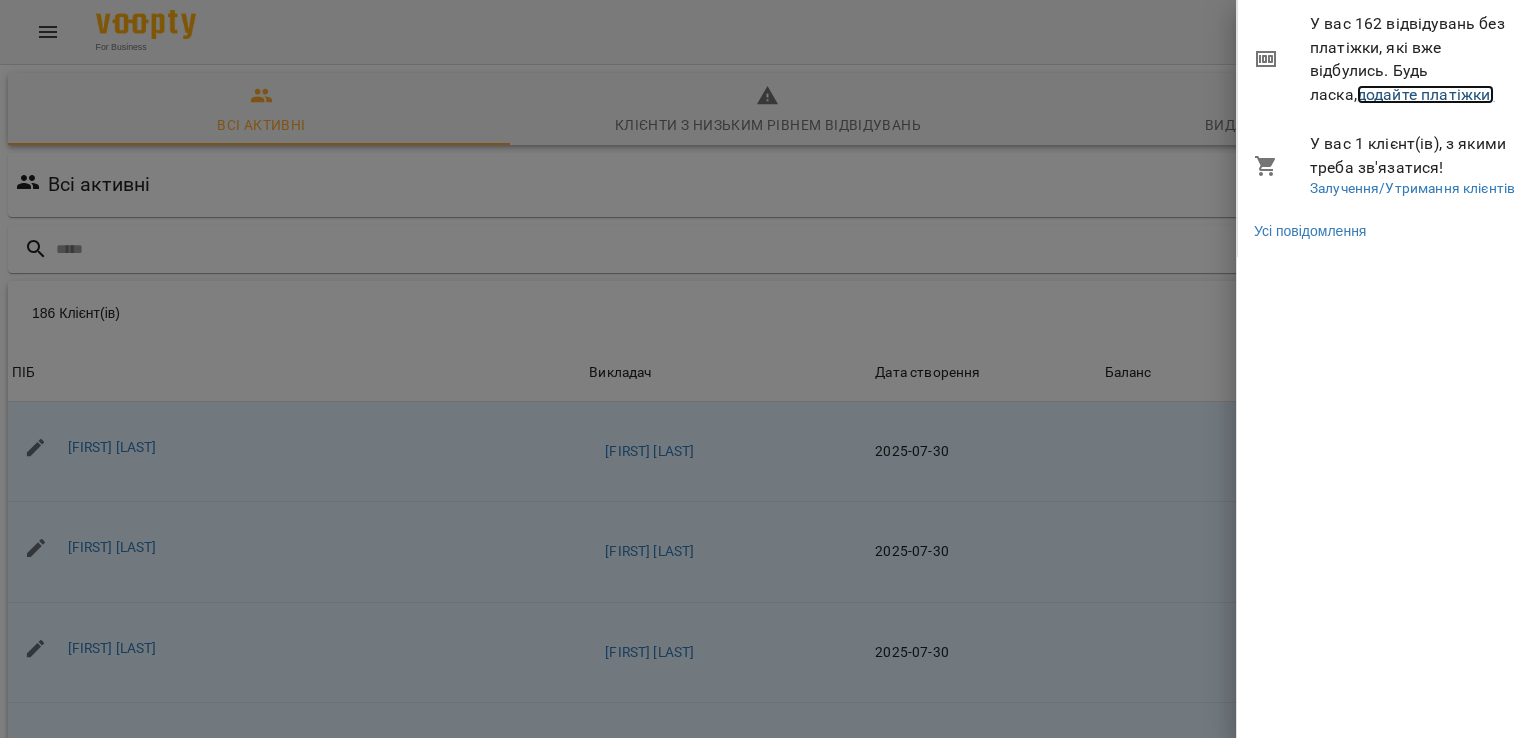 click on "додайте платіжки!" at bounding box center (1426, 94) 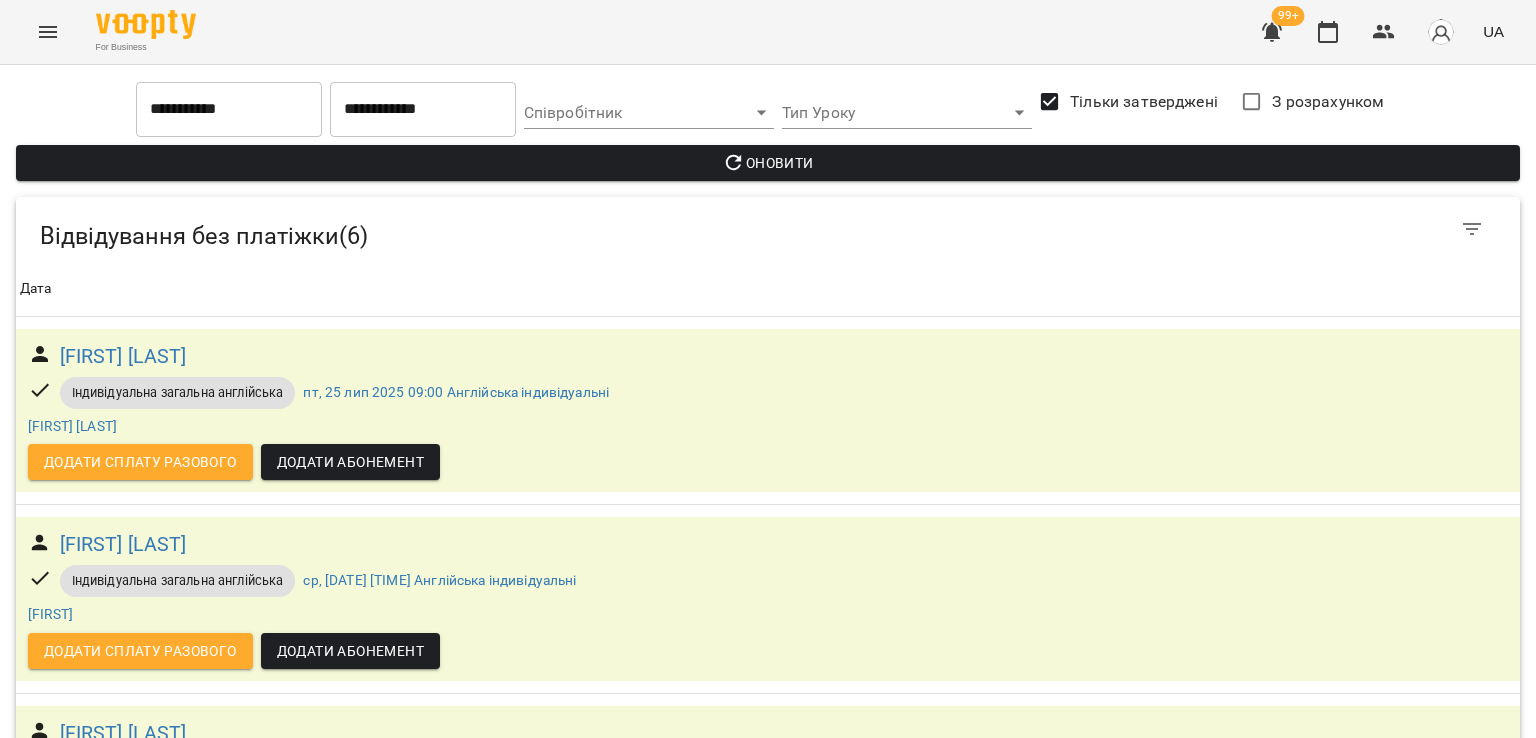 scroll, scrollTop: 723, scrollLeft: 0, axis: vertical 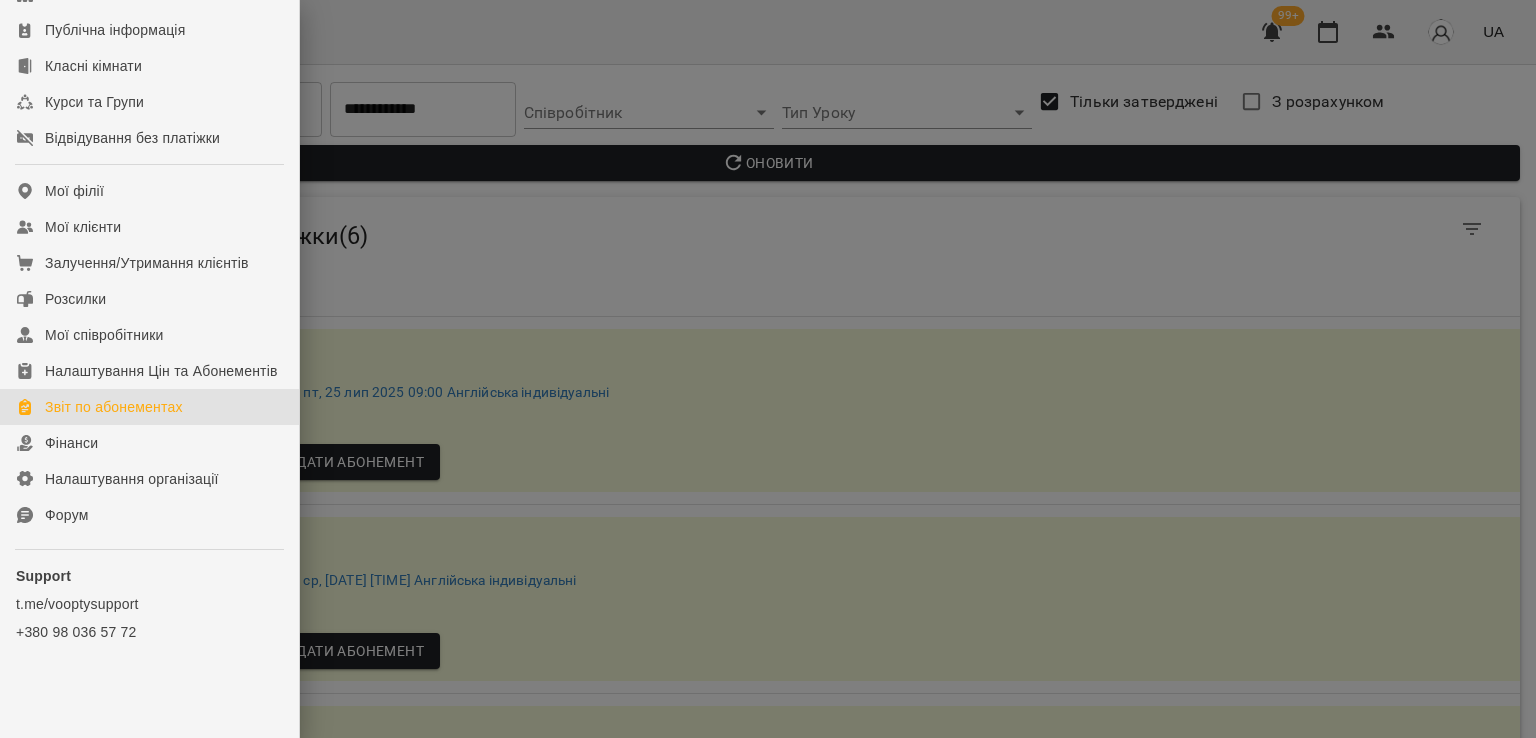 click on "Звіт по абонементах" at bounding box center [114, 407] 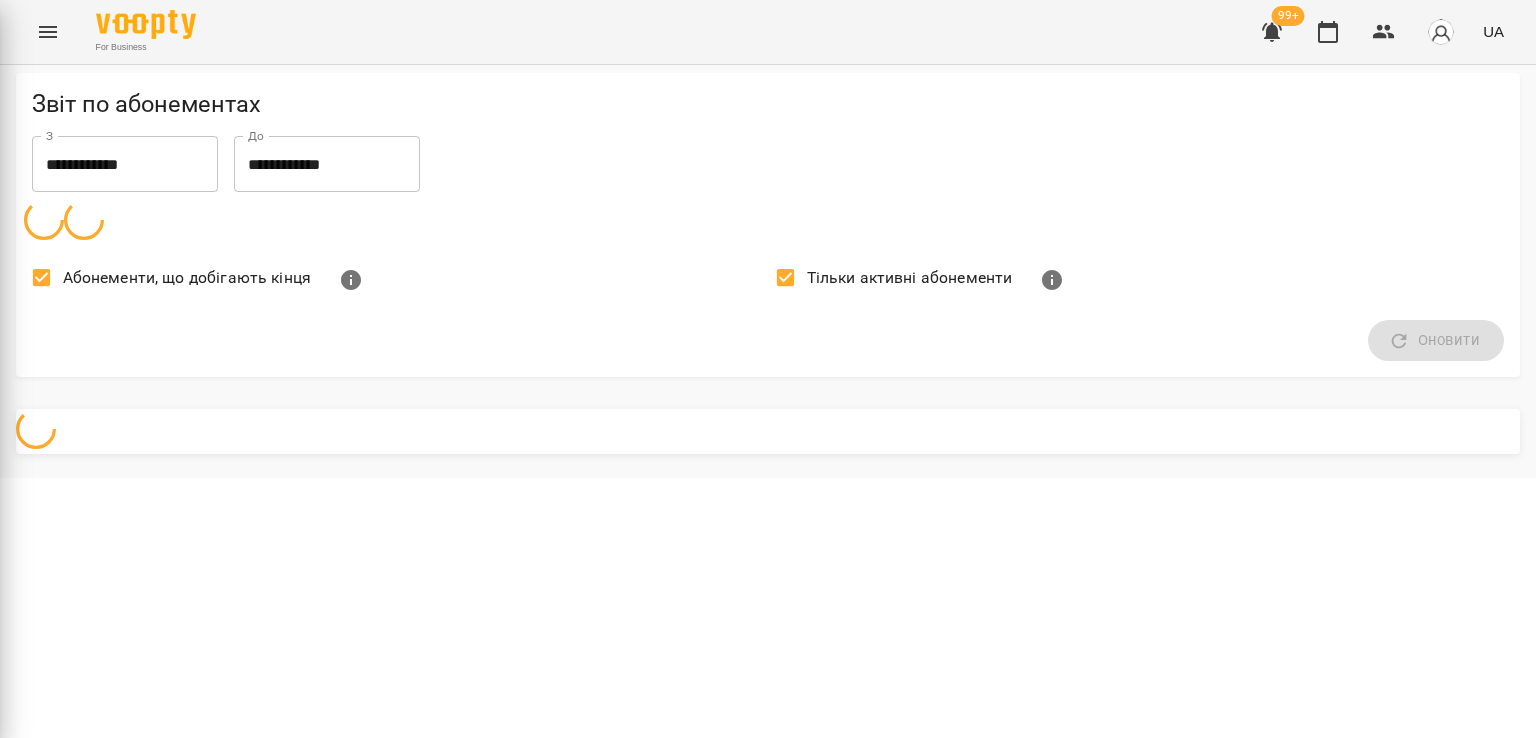 scroll, scrollTop: 0, scrollLeft: 0, axis: both 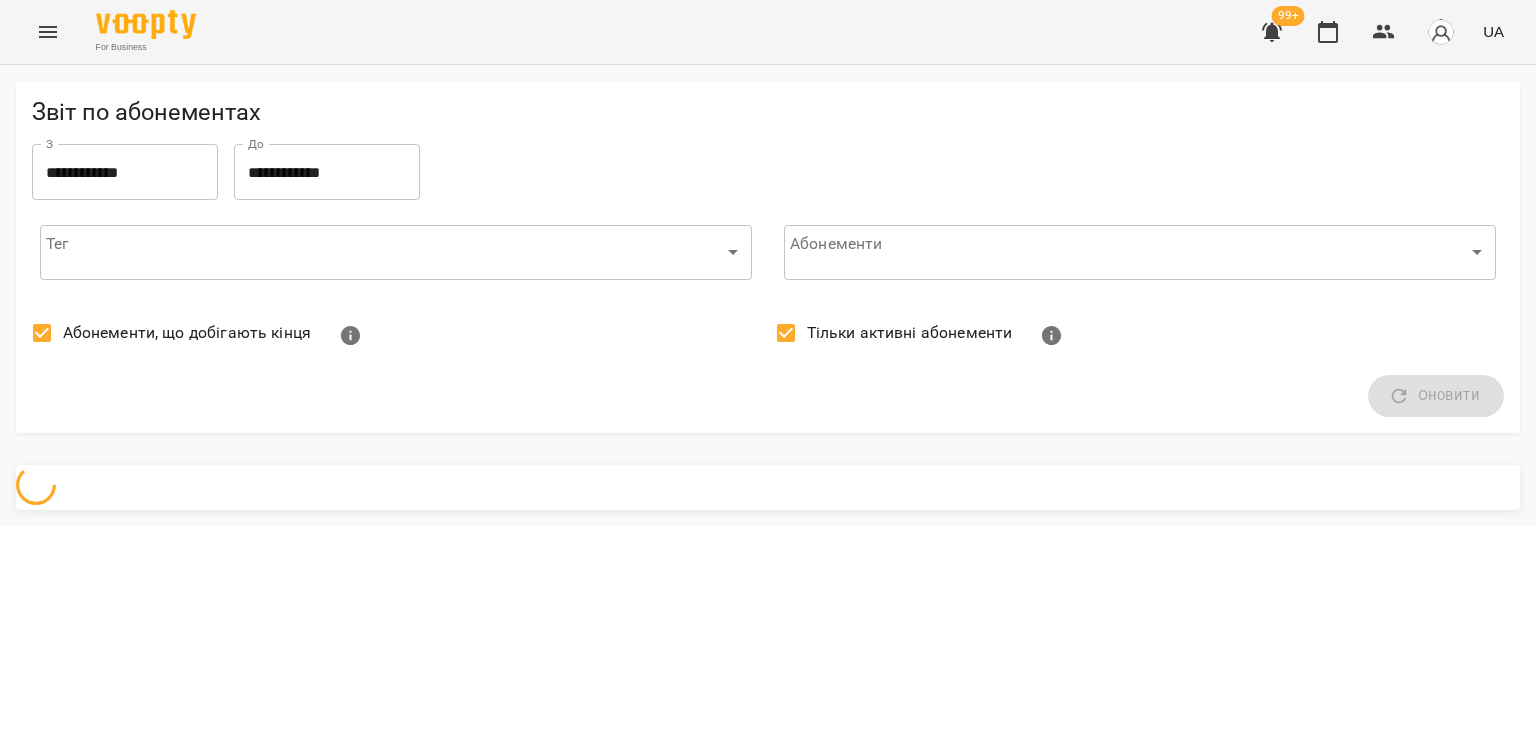 click on "Абонементи, що добігають кінця" at bounding box center [187, 333] 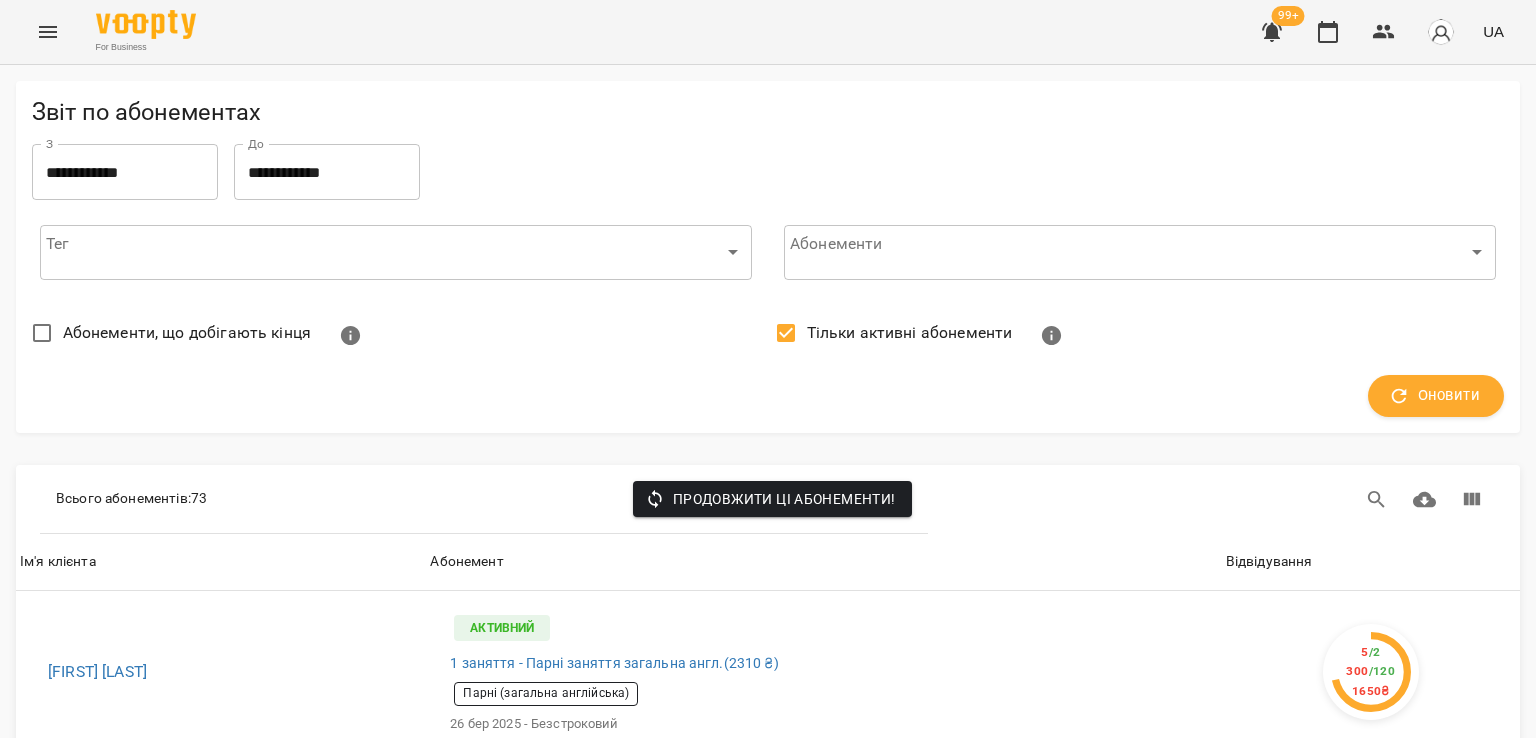 click on "Тільки активні абонементи" at bounding box center (910, 333) 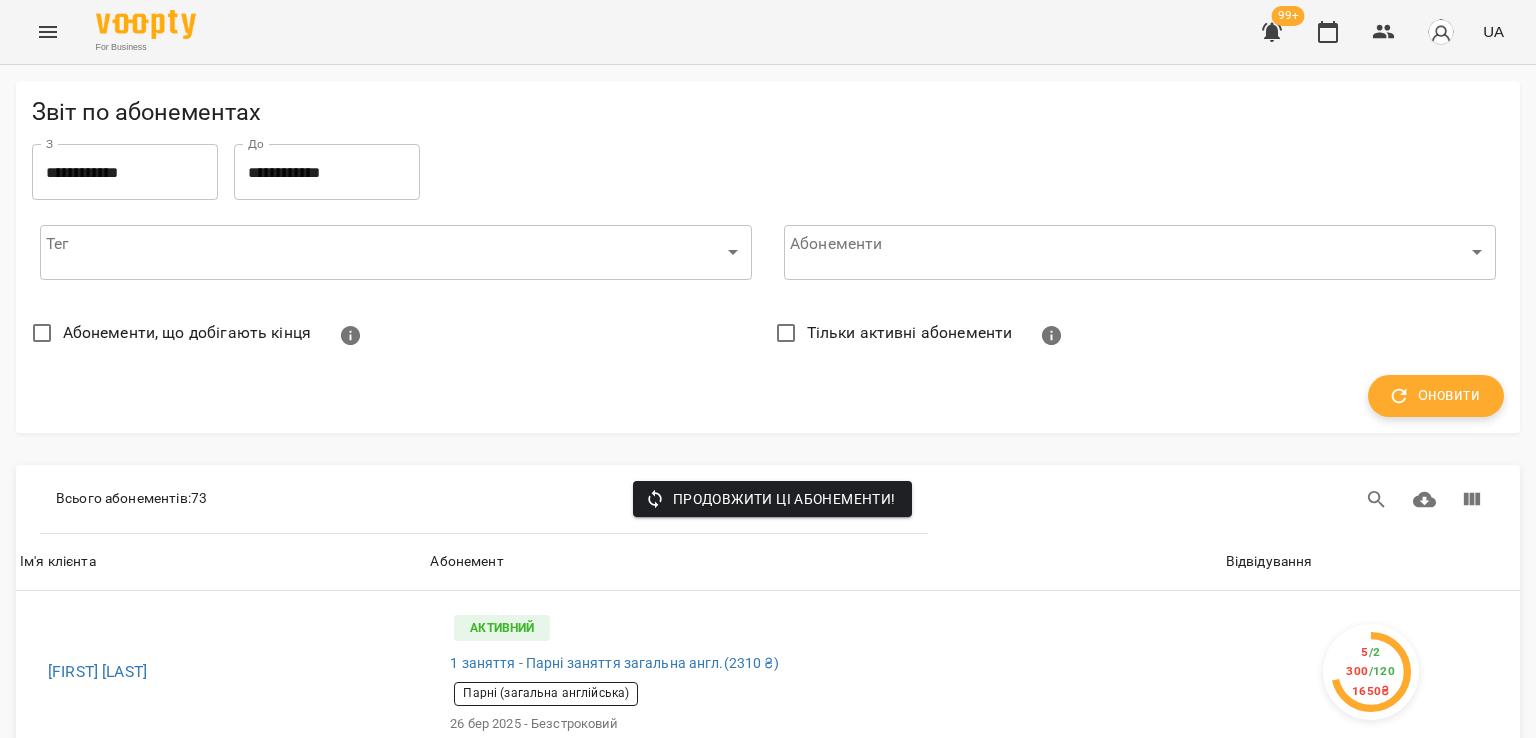click on "Оновити" at bounding box center [1436, 396] 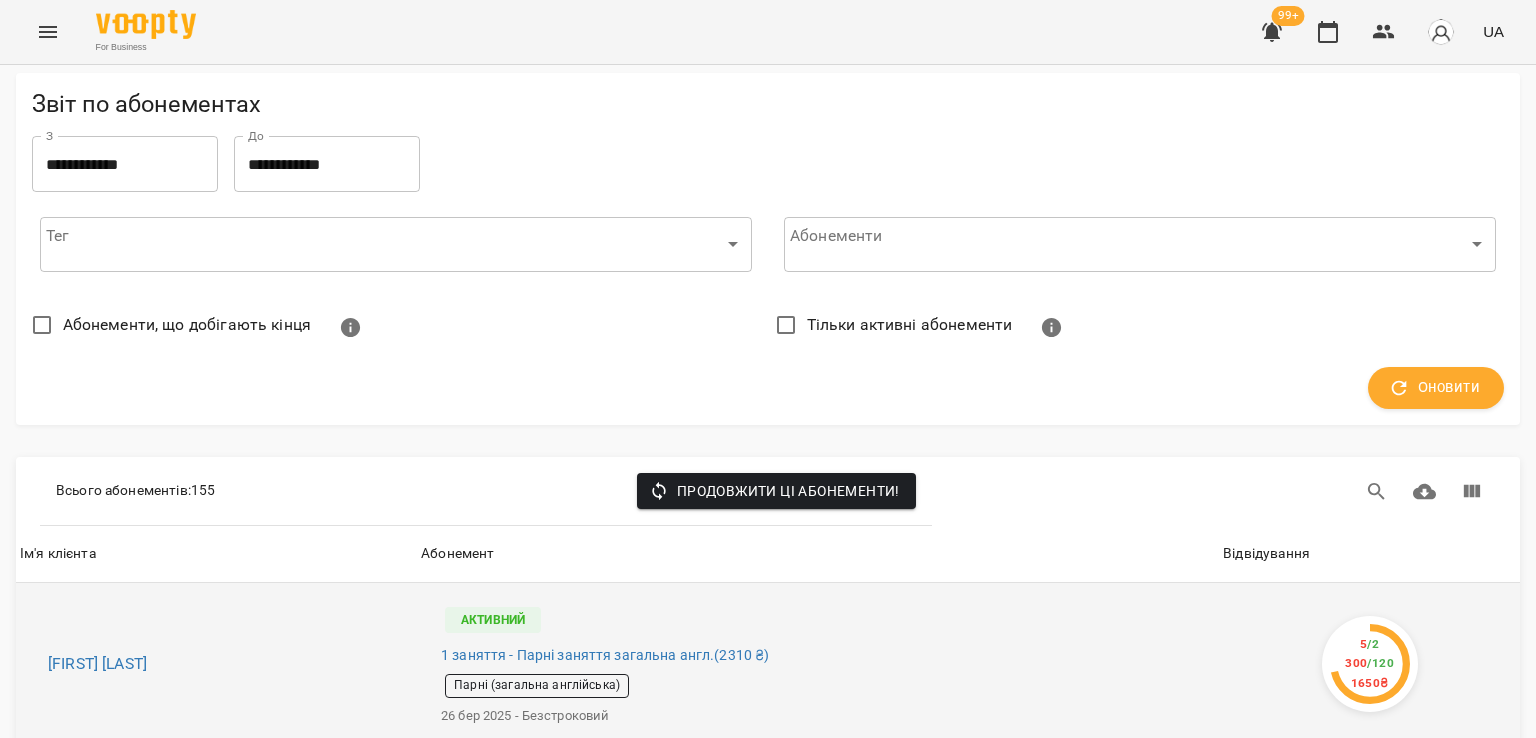 scroll, scrollTop: 300, scrollLeft: 0, axis: vertical 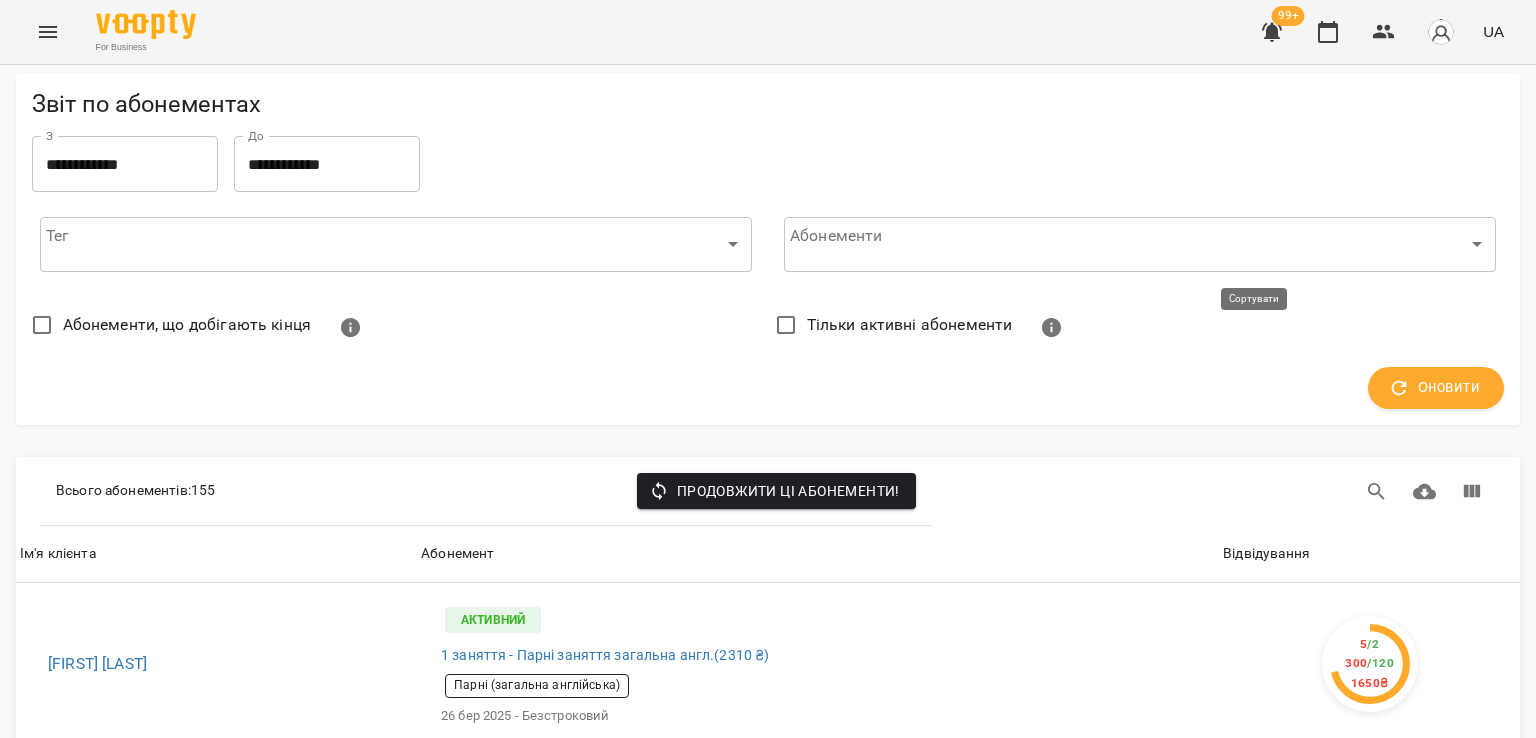 click on "Відвідування" at bounding box center [1266, 554] 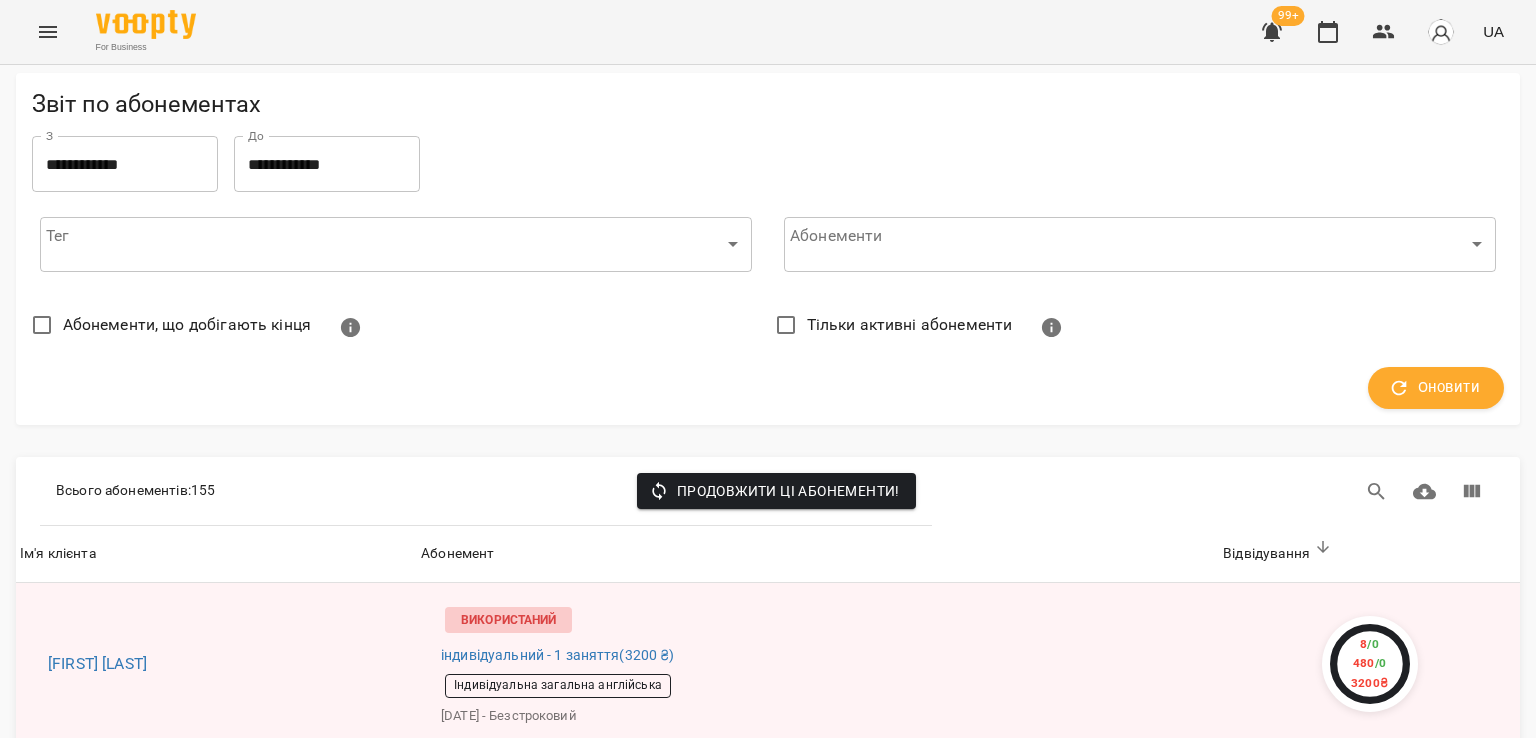 scroll, scrollTop: 400, scrollLeft: 0, axis: vertical 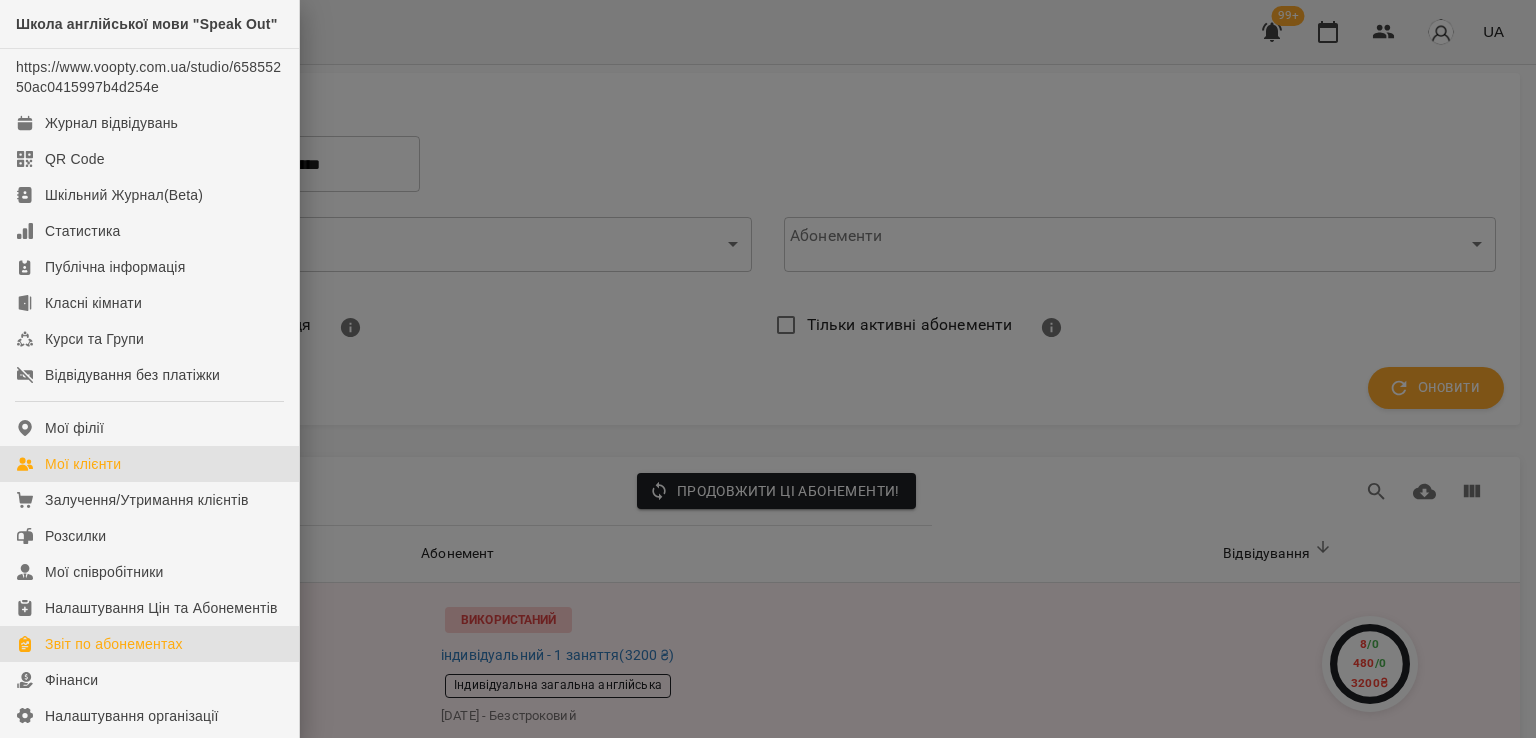 click on "Мої клієнти" at bounding box center (149, 464) 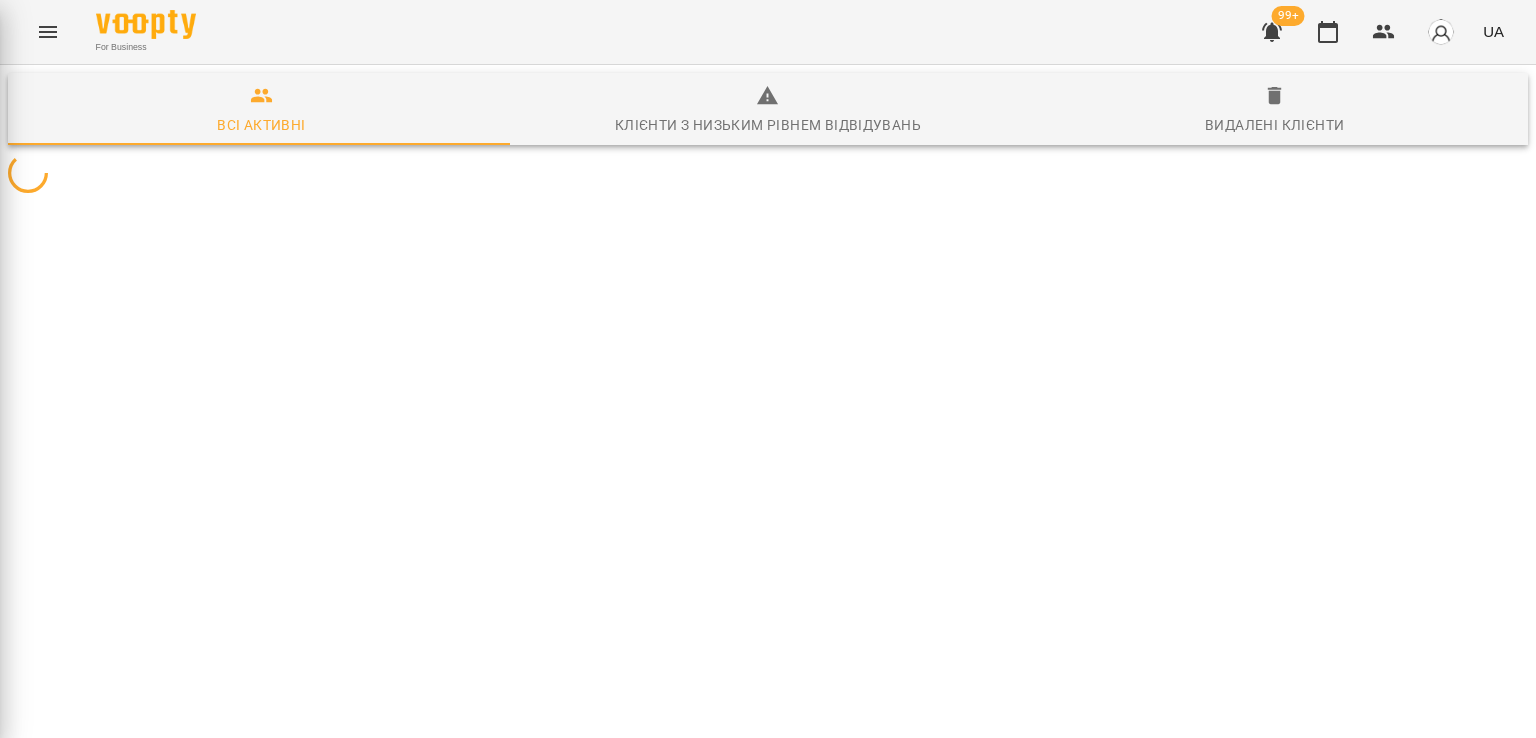 scroll, scrollTop: 0, scrollLeft: 0, axis: both 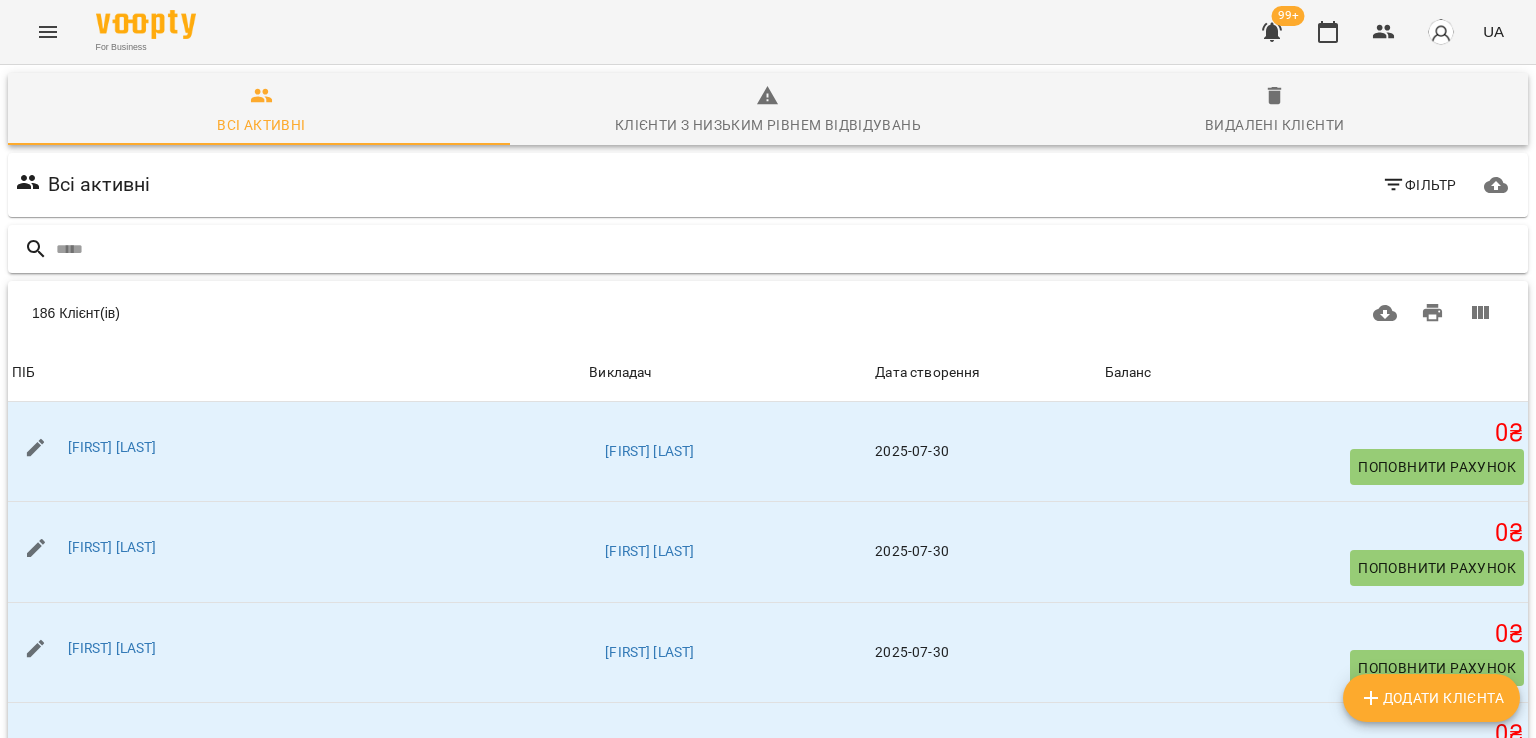 click at bounding box center [788, 249] 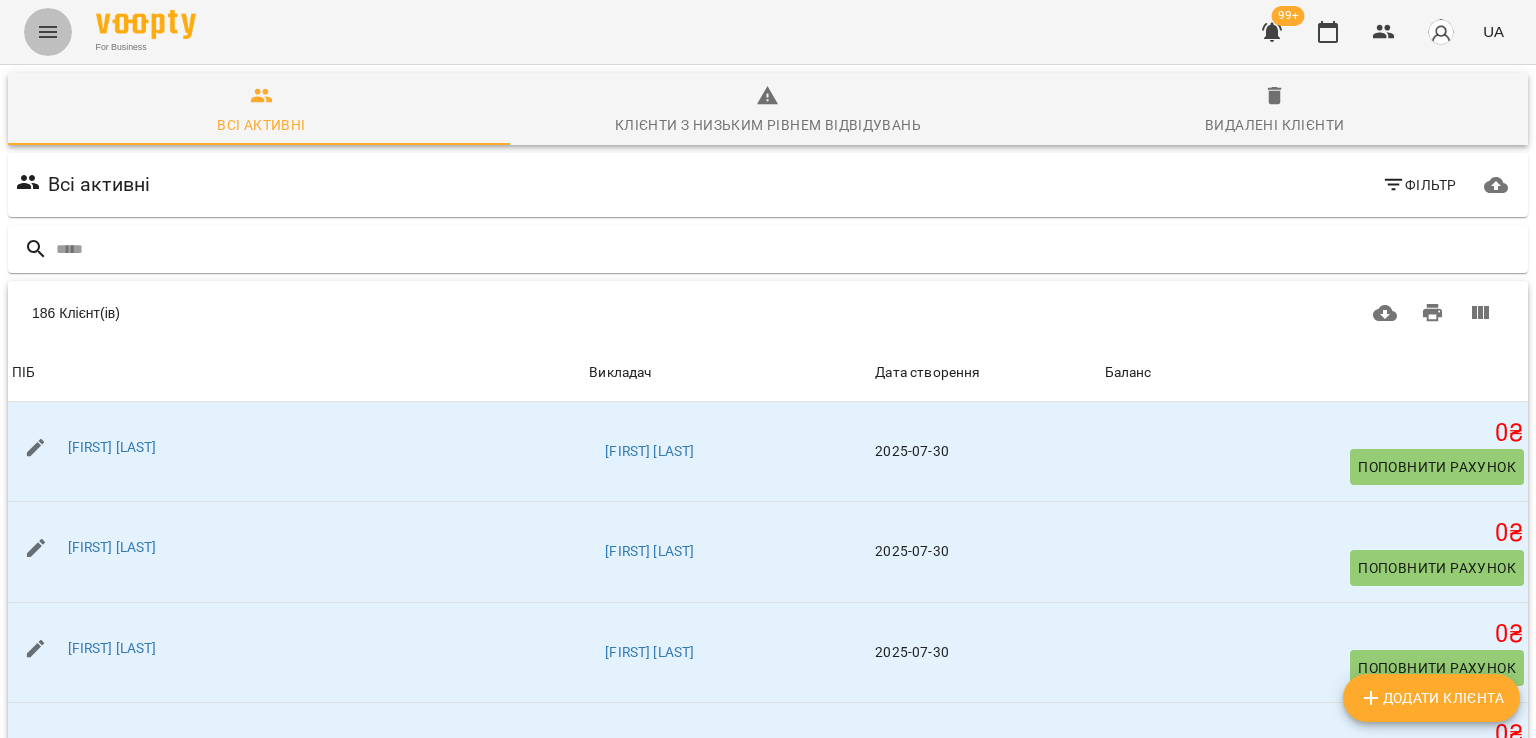 click 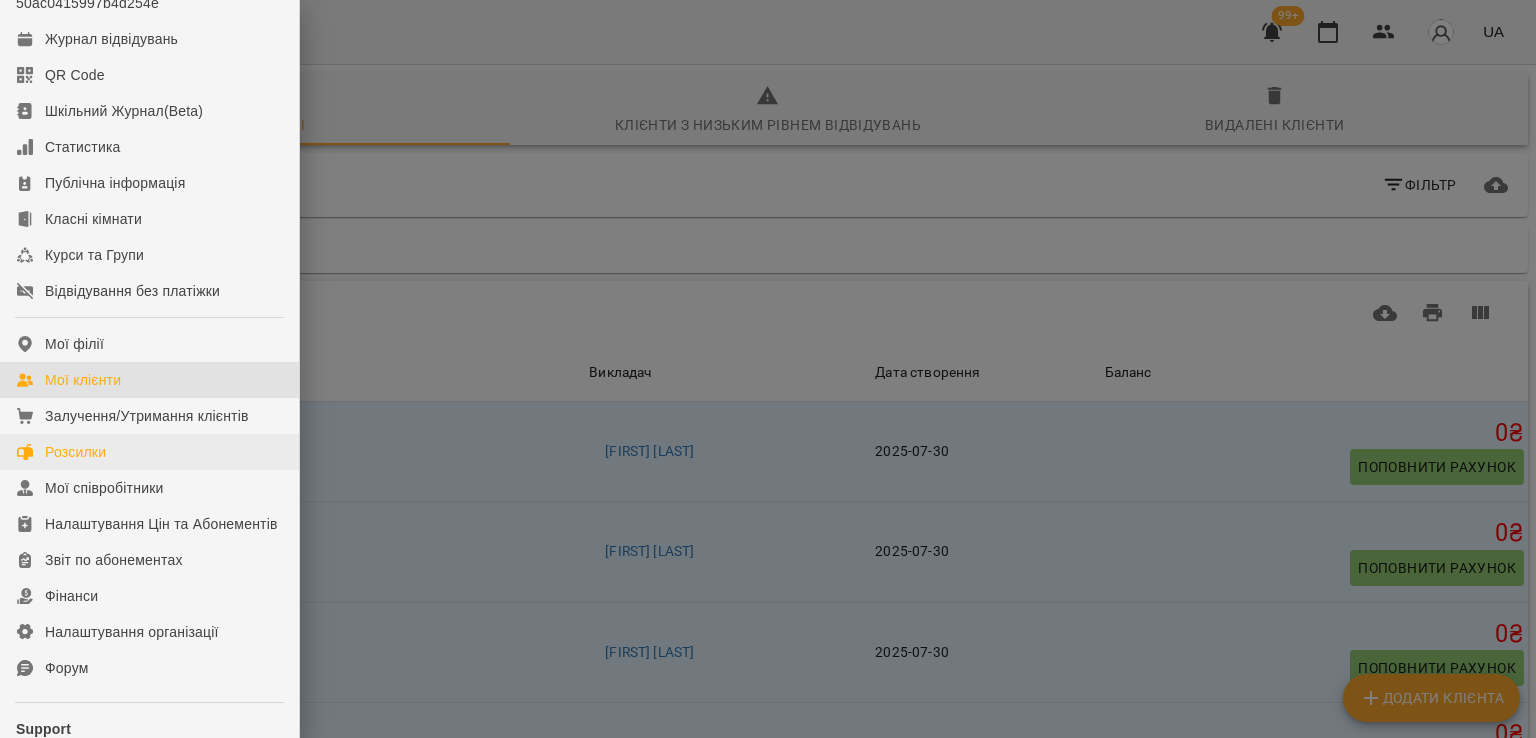 scroll, scrollTop: 274, scrollLeft: 0, axis: vertical 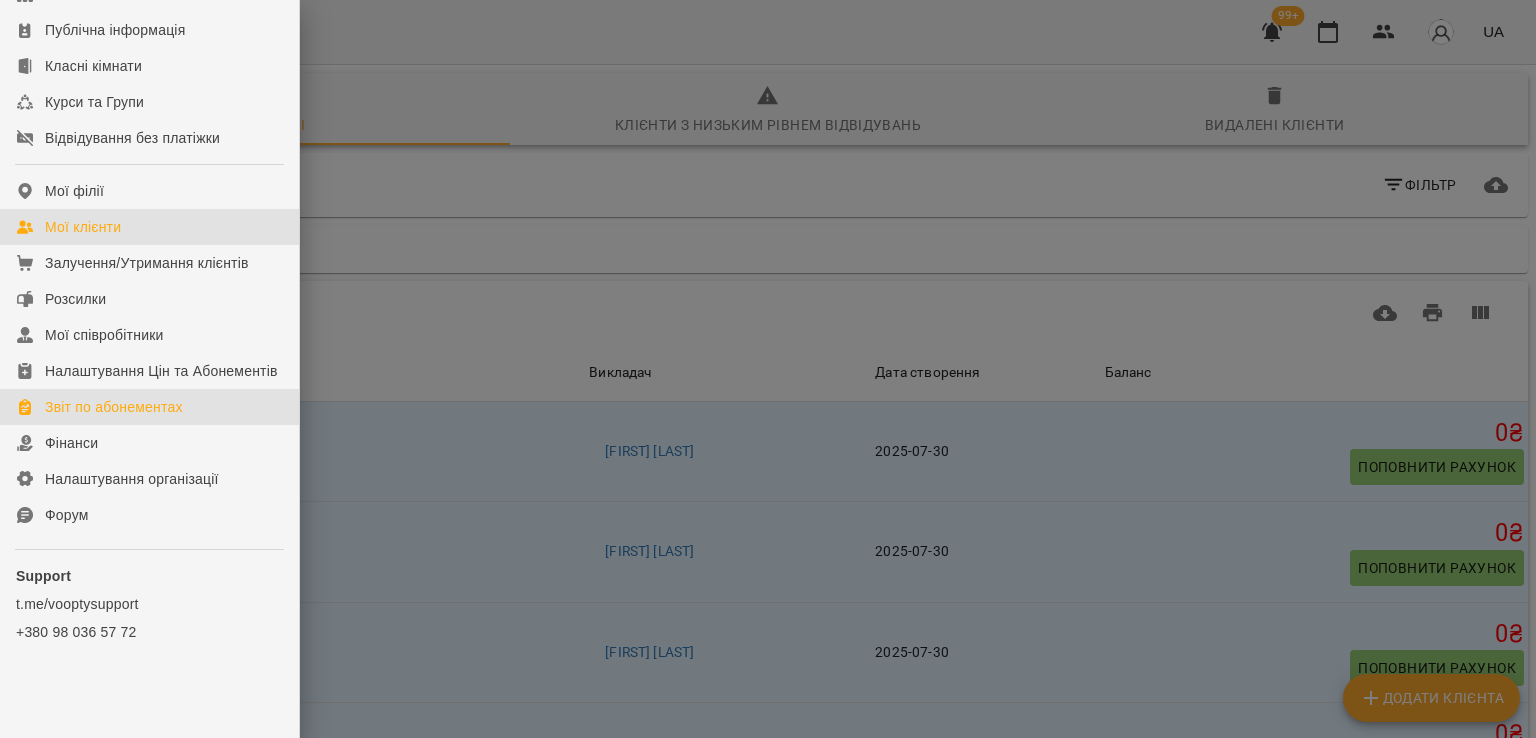 click on "Звіт по абонементах" at bounding box center [114, 407] 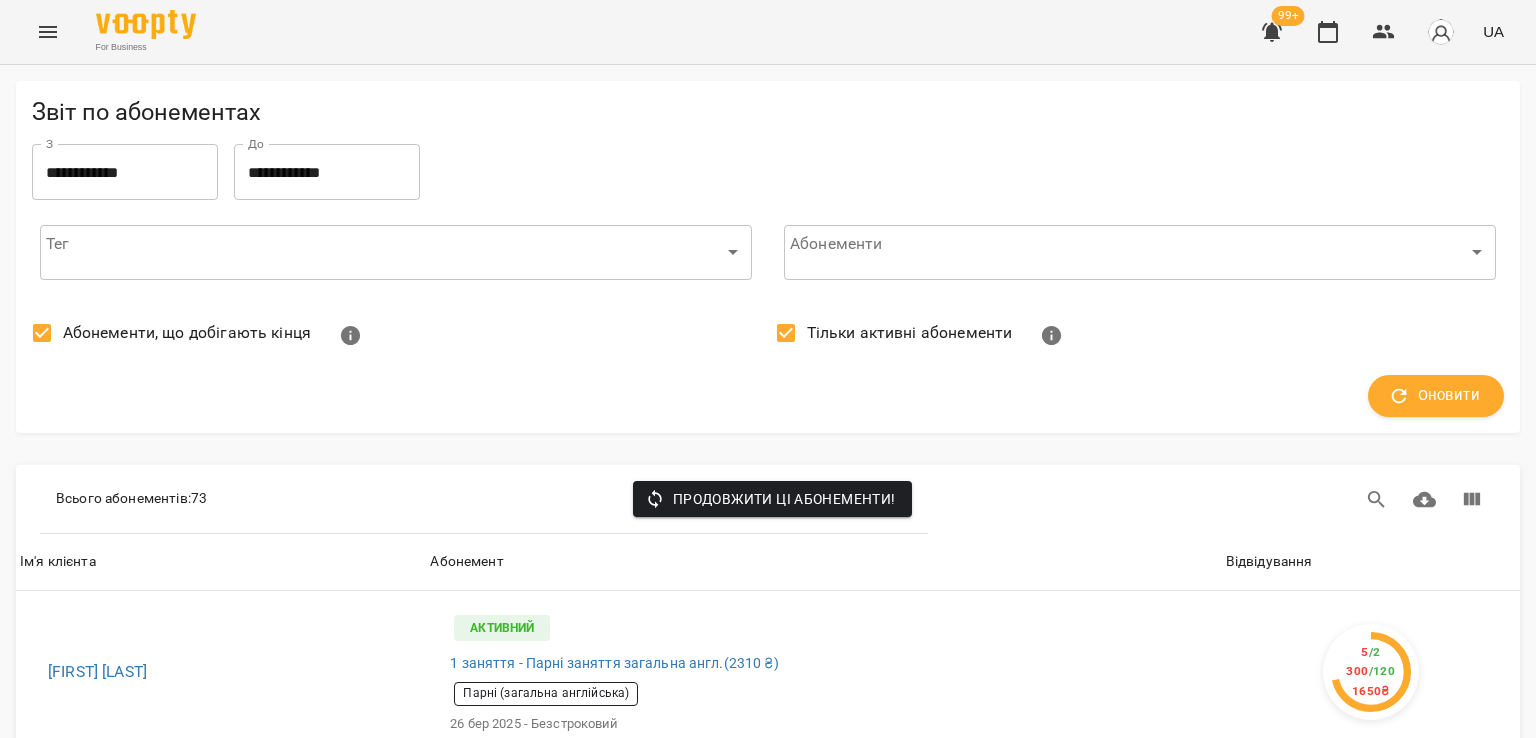 click on "Абонементи, що добігають кінця" at bounding box center [187, 333] 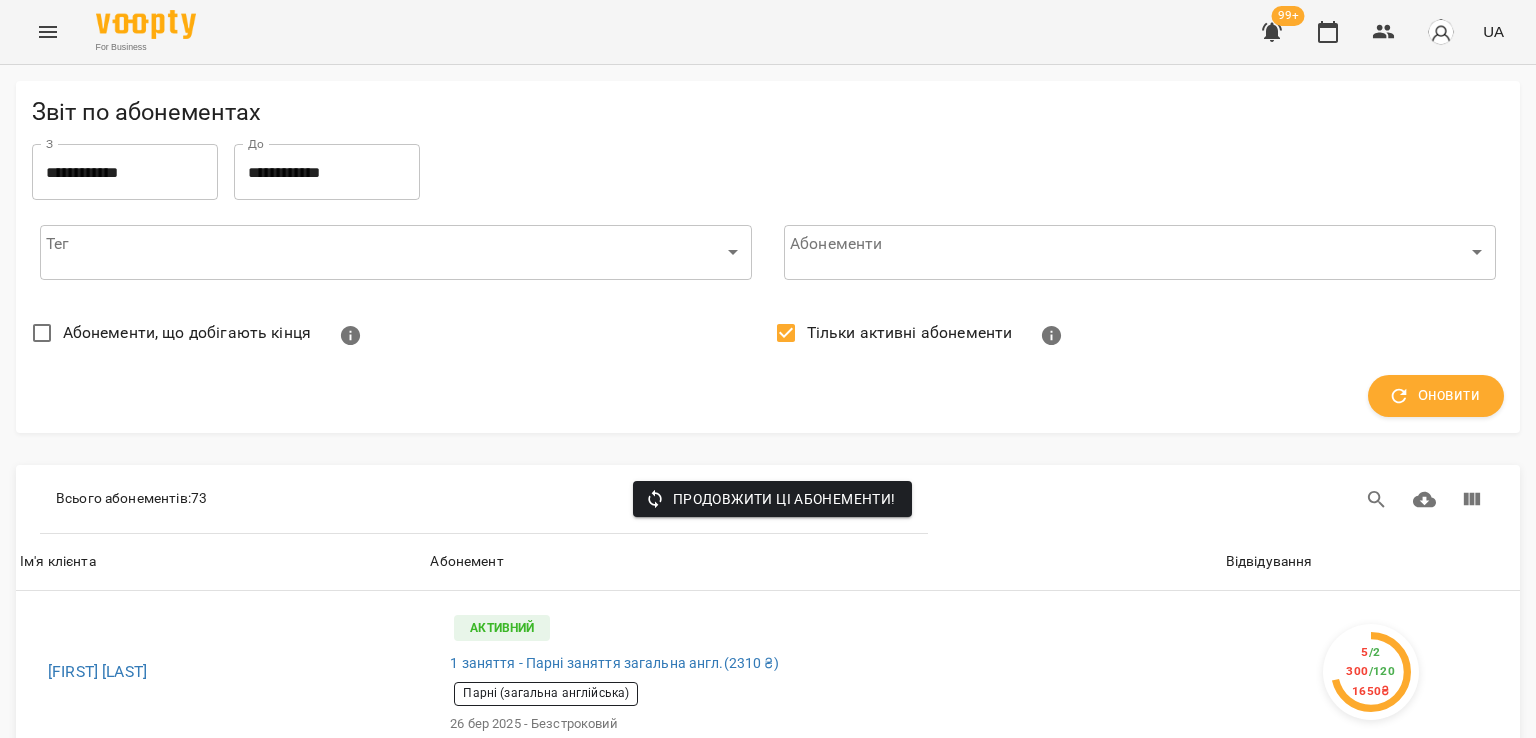click on "Тільки активні абонементи" at bounding box center (910, 333) 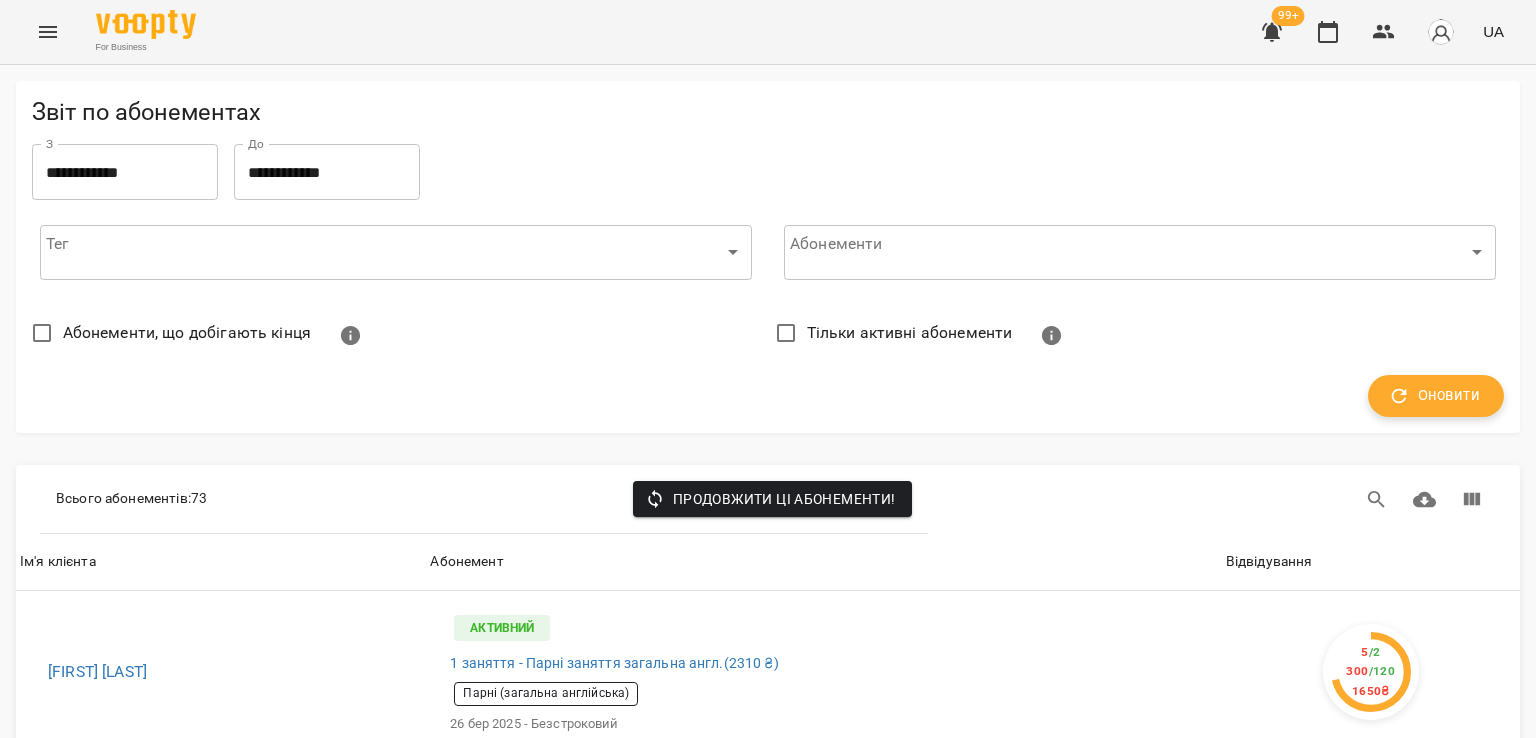 click on "Оновити" at bounding box center (1436, 396) 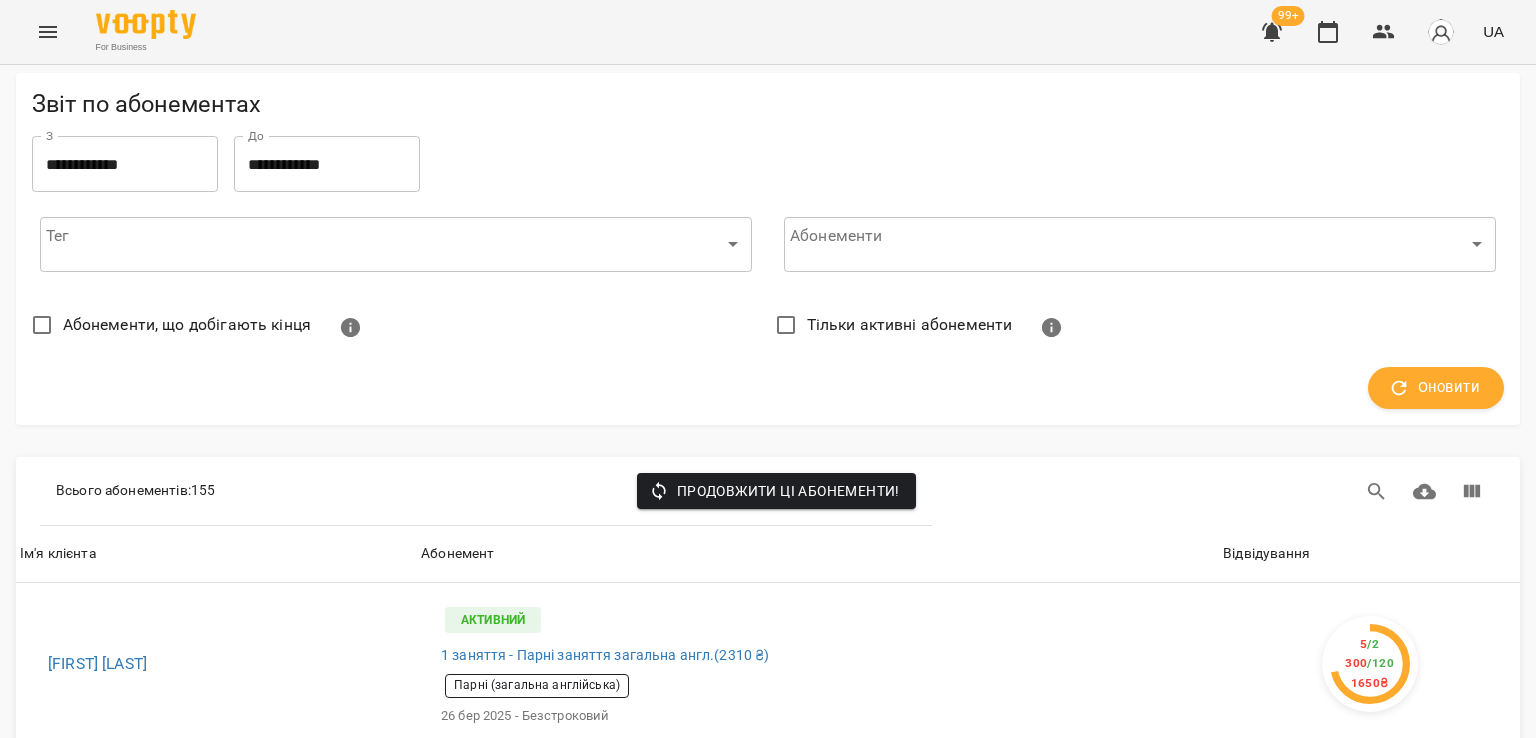 scroll, scrollTop: 100, scrollLeft: 0, axis: vertical 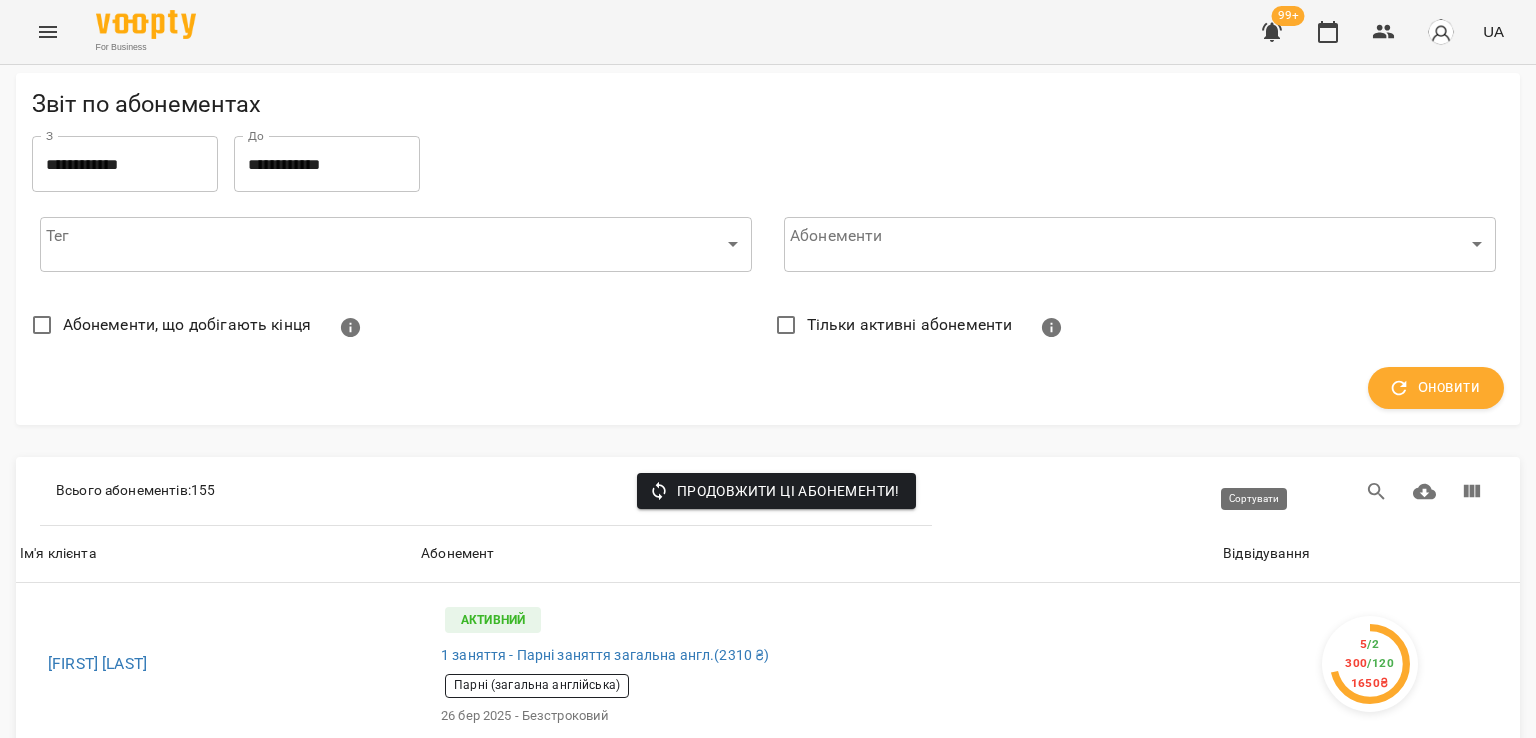 click on "Відвідування" at bounding box center [1266, 554] 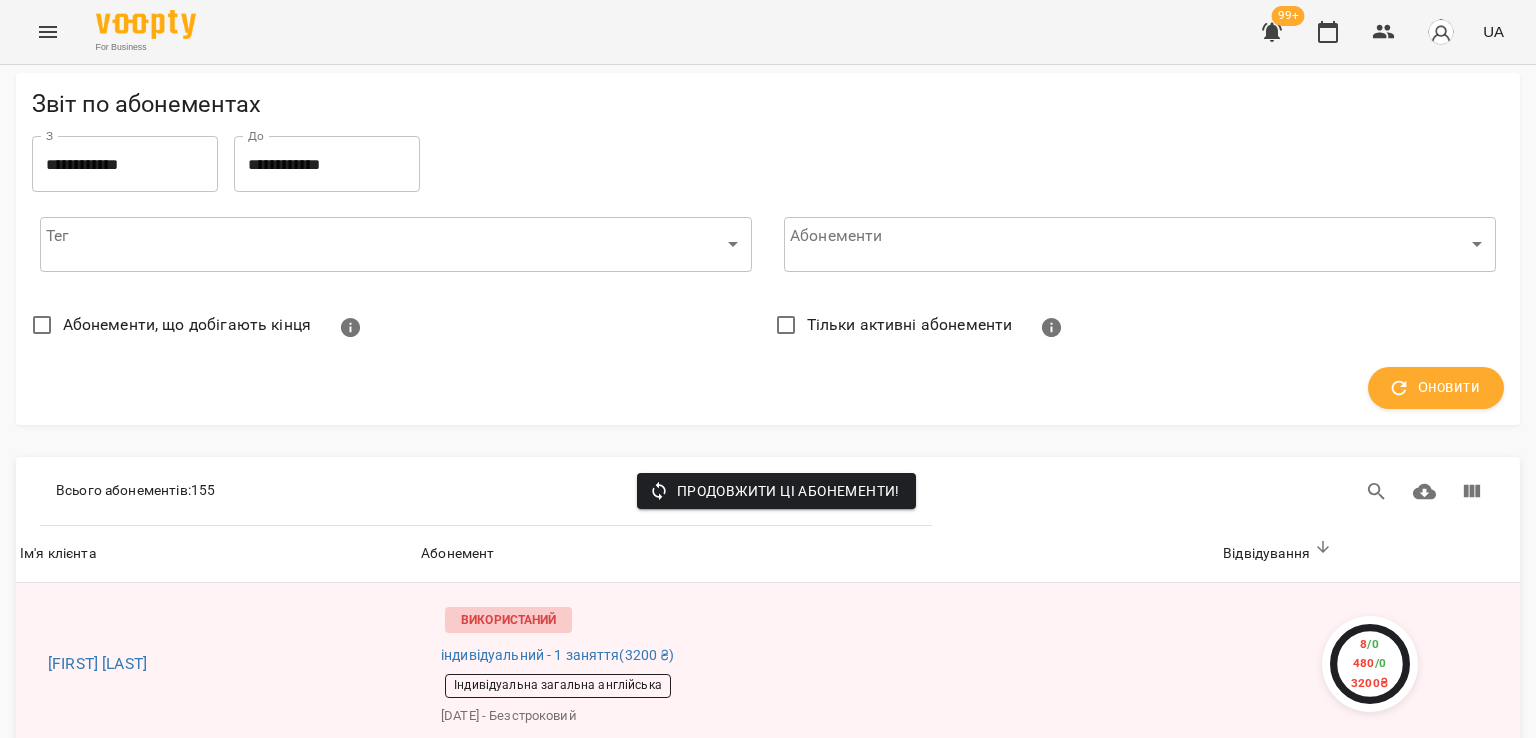 scroll, scrollTop: 600, scrollLeft: 0, axis: vertical 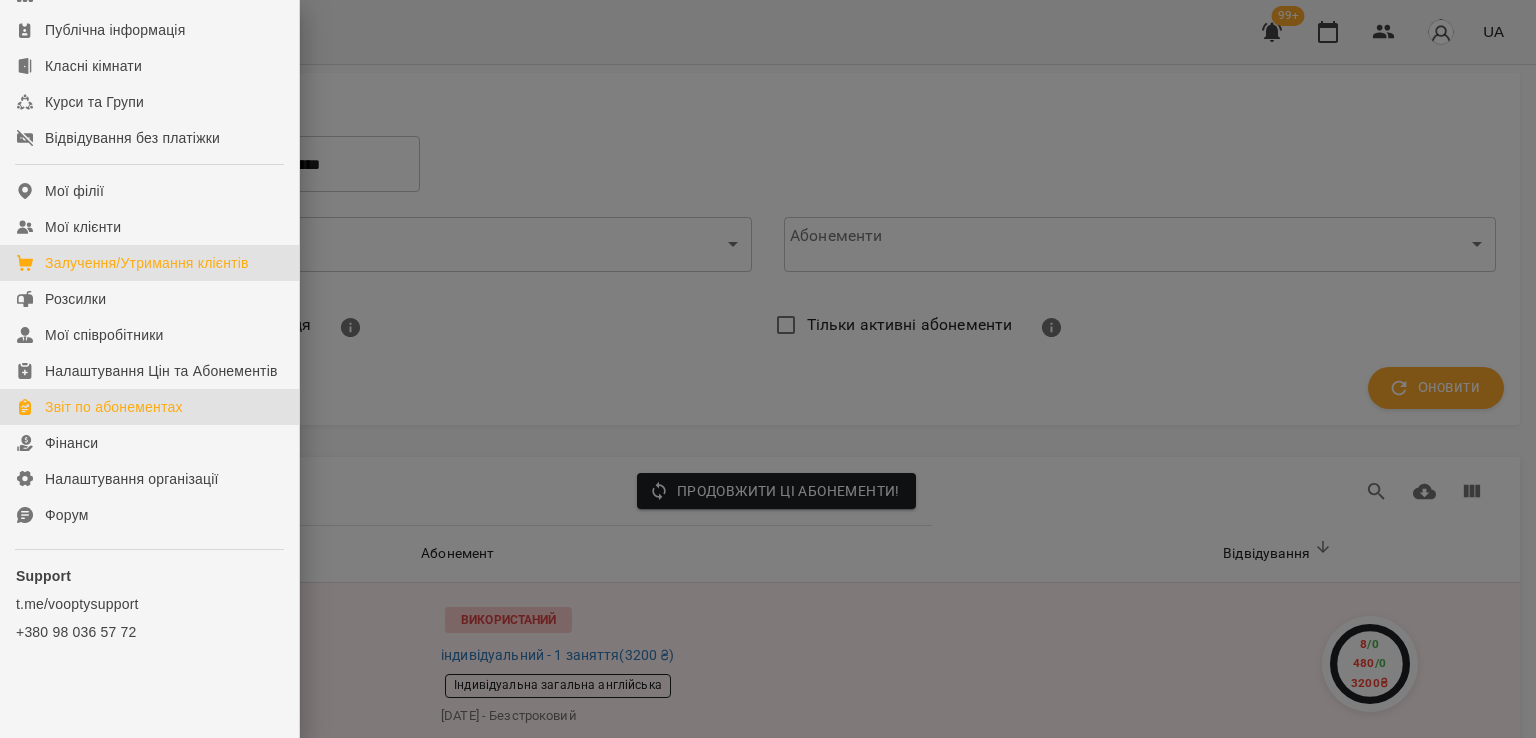 click on "Залучення/Утримання клієнтів" at bounding box center (149, 263) 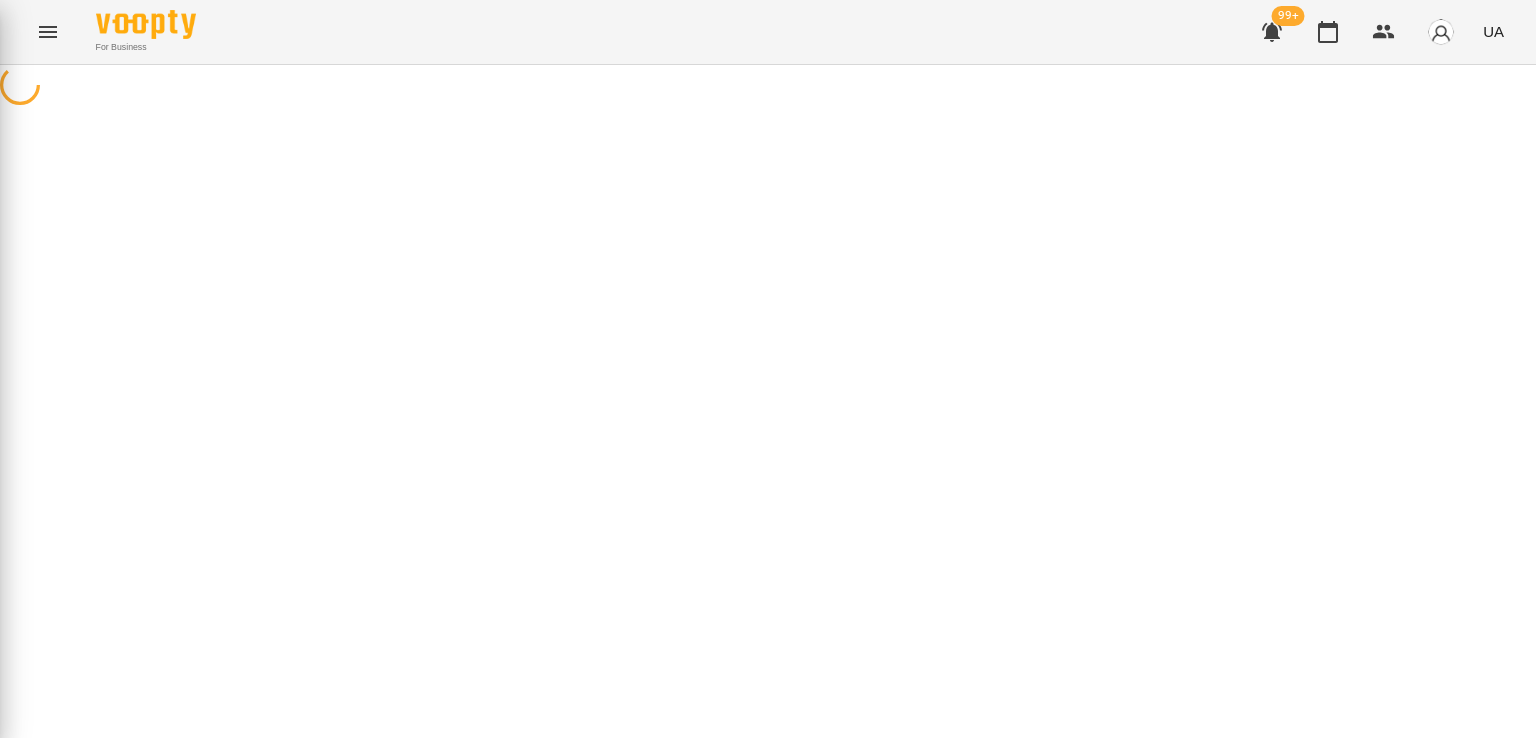 scroll, scrollTop: 0, scrollLeft: 0, axis: both 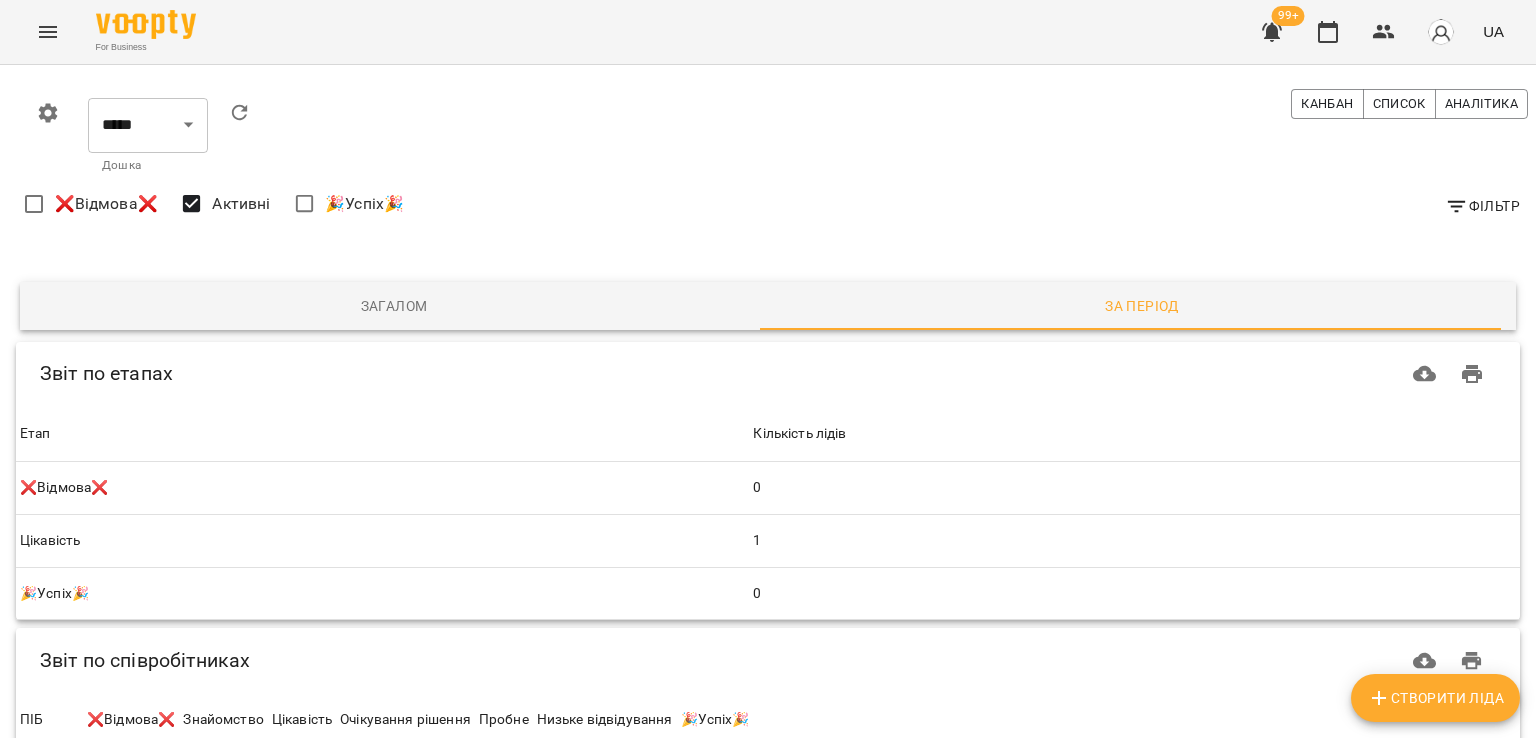 click 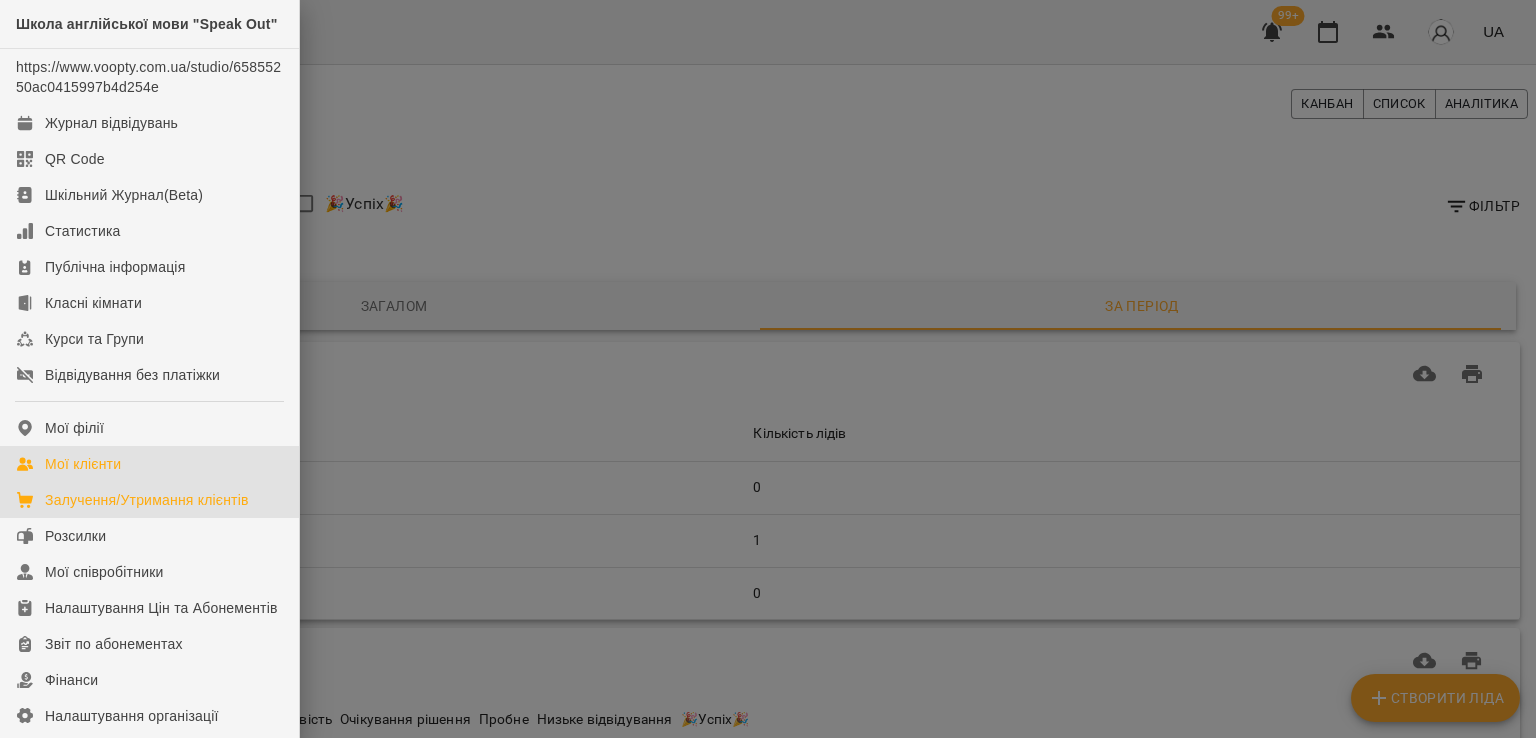 click on "Мої клієнти" at bounding box center (83, 464) 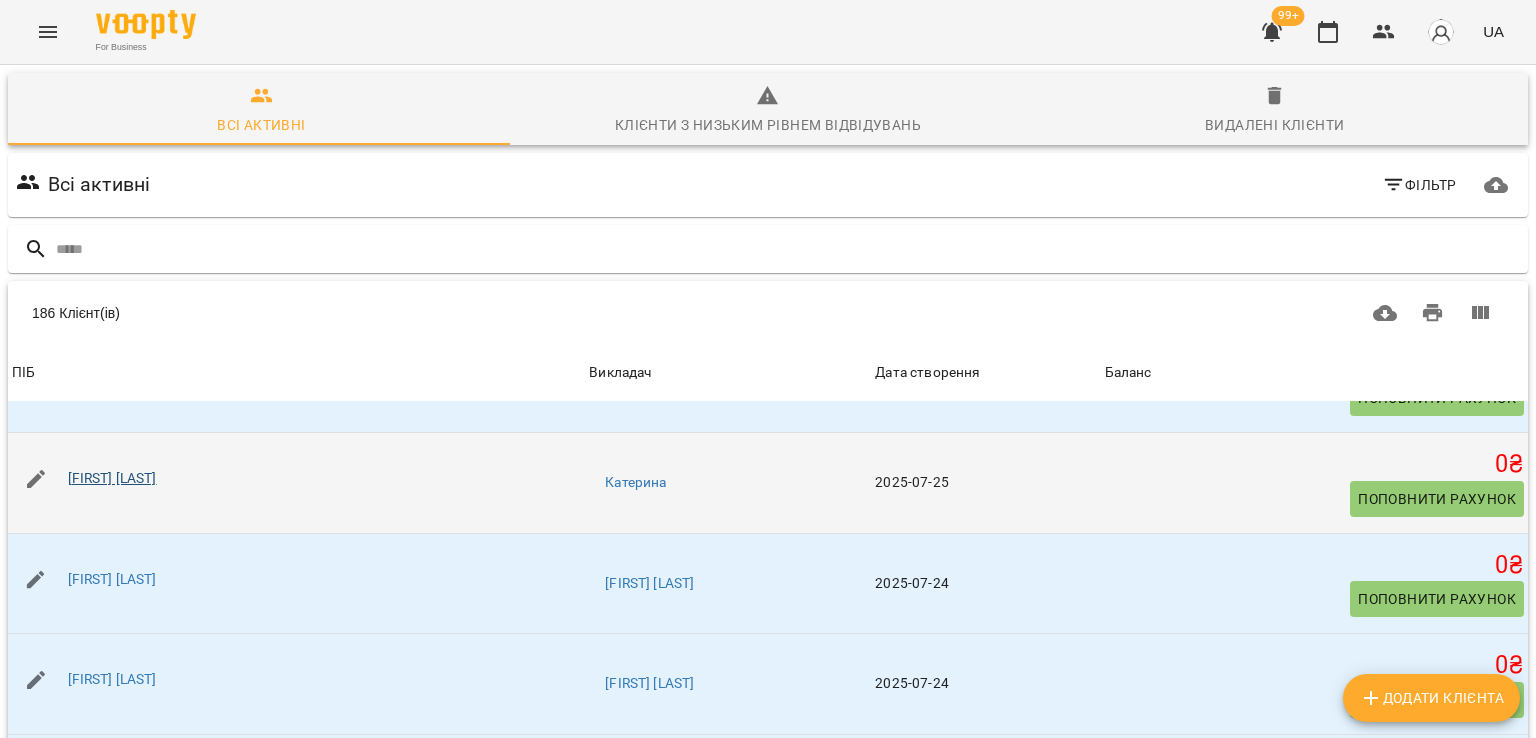 scroll, scrollTop: 800, scrollLeft: 0, axis: vertical 